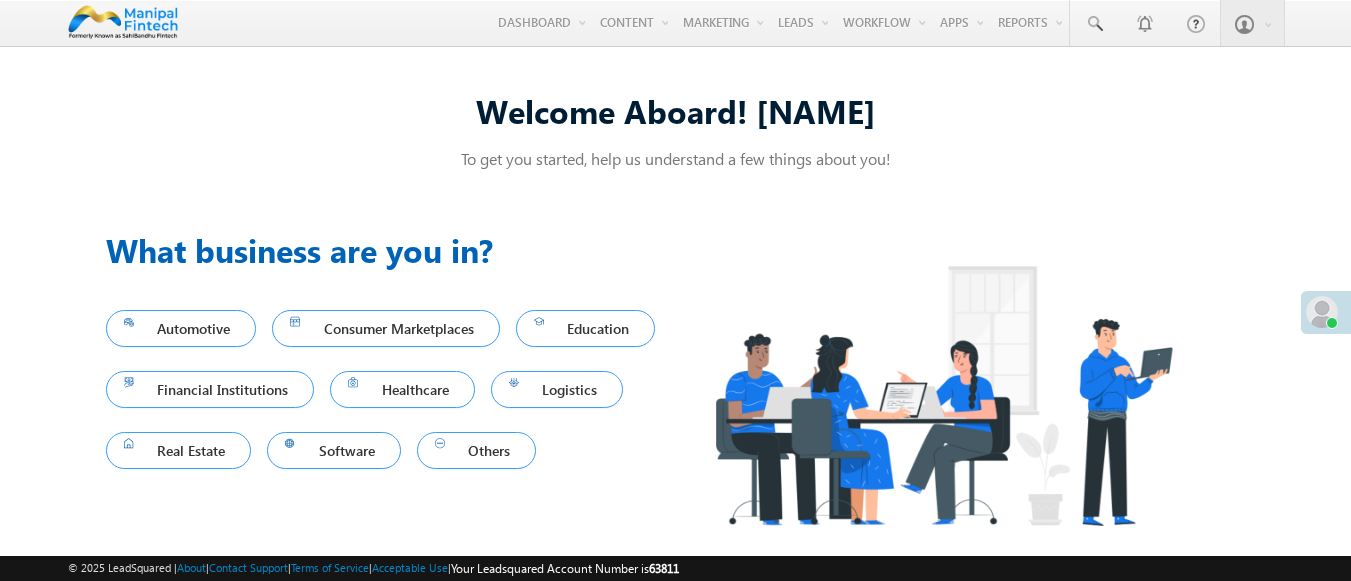 scroll, scrollTop: 0, scrollLeft: 0, axis: both 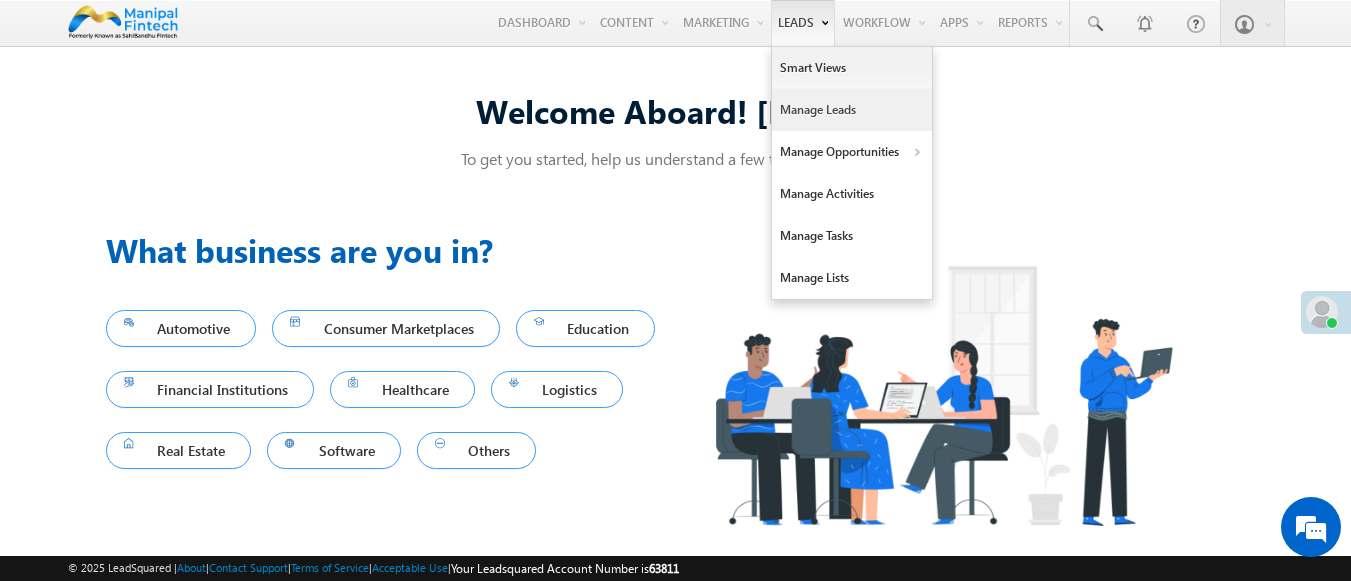 click on "Manage Leads" at bounding box center (852, 110) 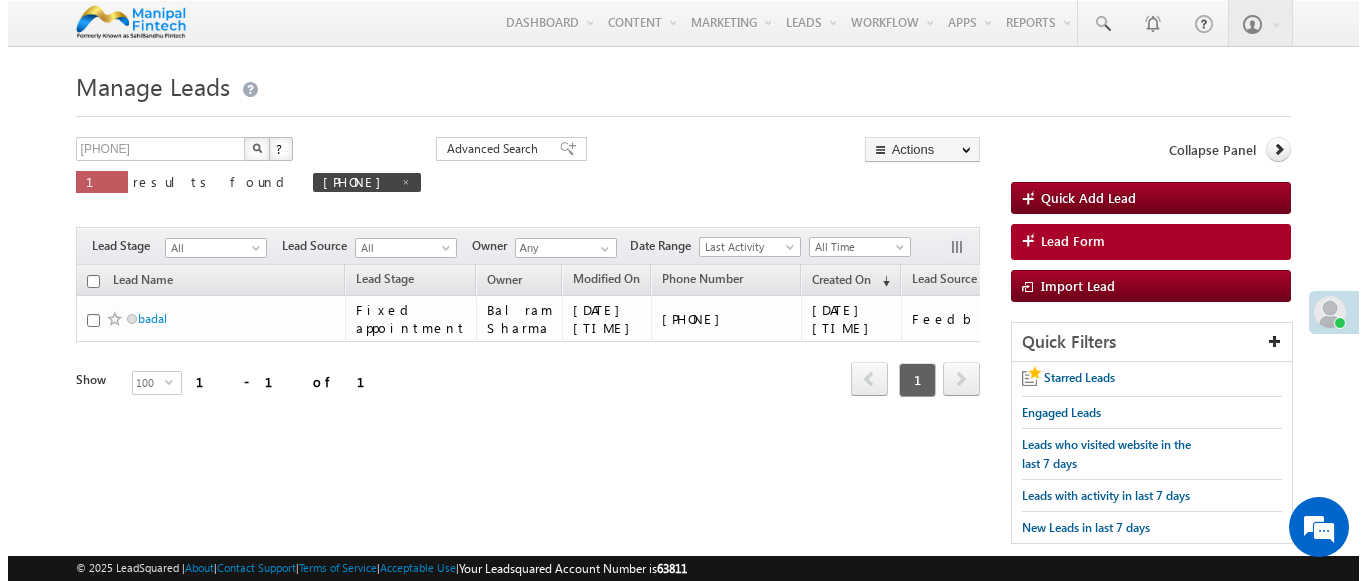 scroll, scrollTop: 0, scrollLeft: 0, axis: both 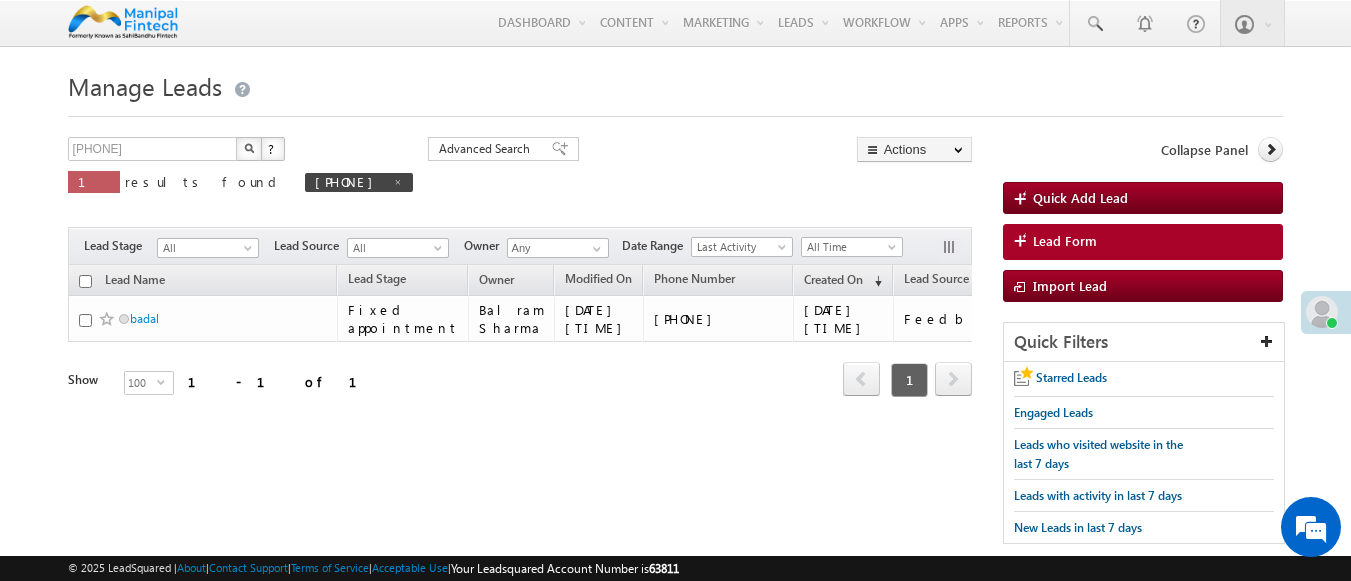 click on "Lead Form" at bounding box center [1065, 241] 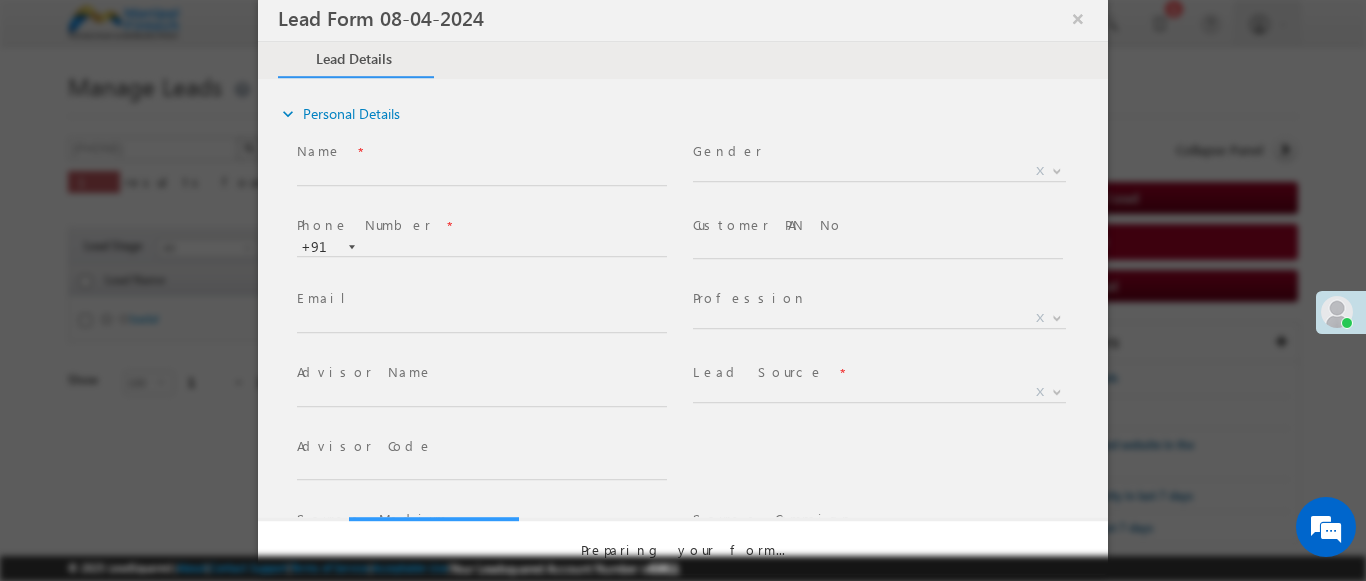 select on "Open" 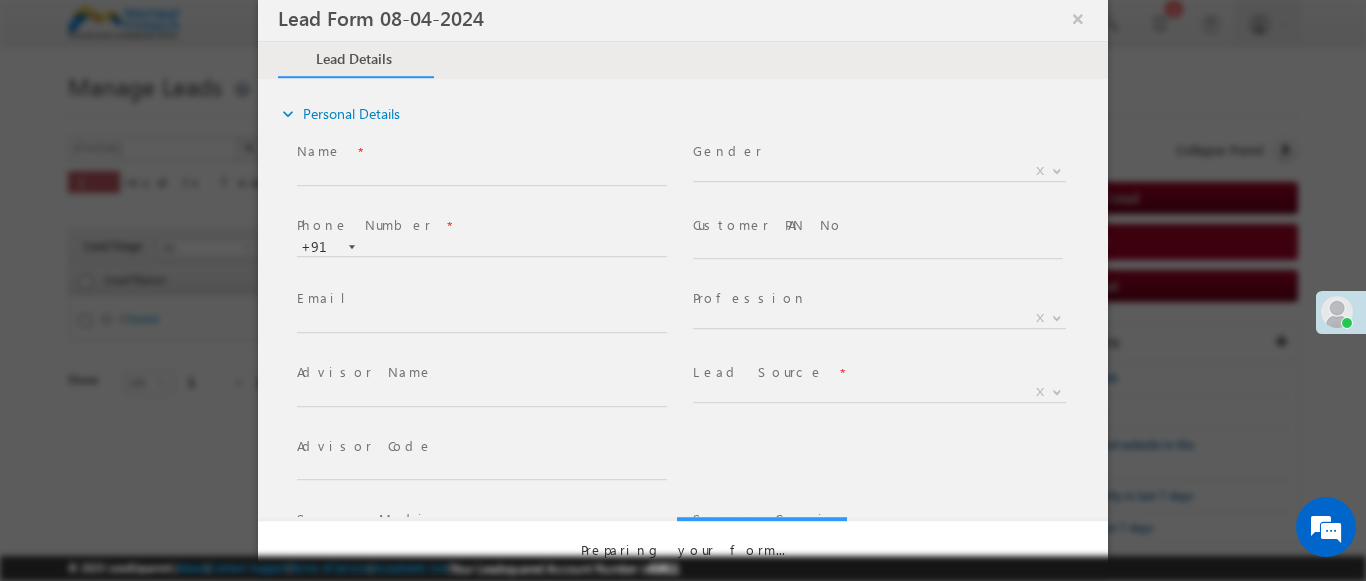 scroll, scrollTop: 0, scrollLeft: 0, axis: both 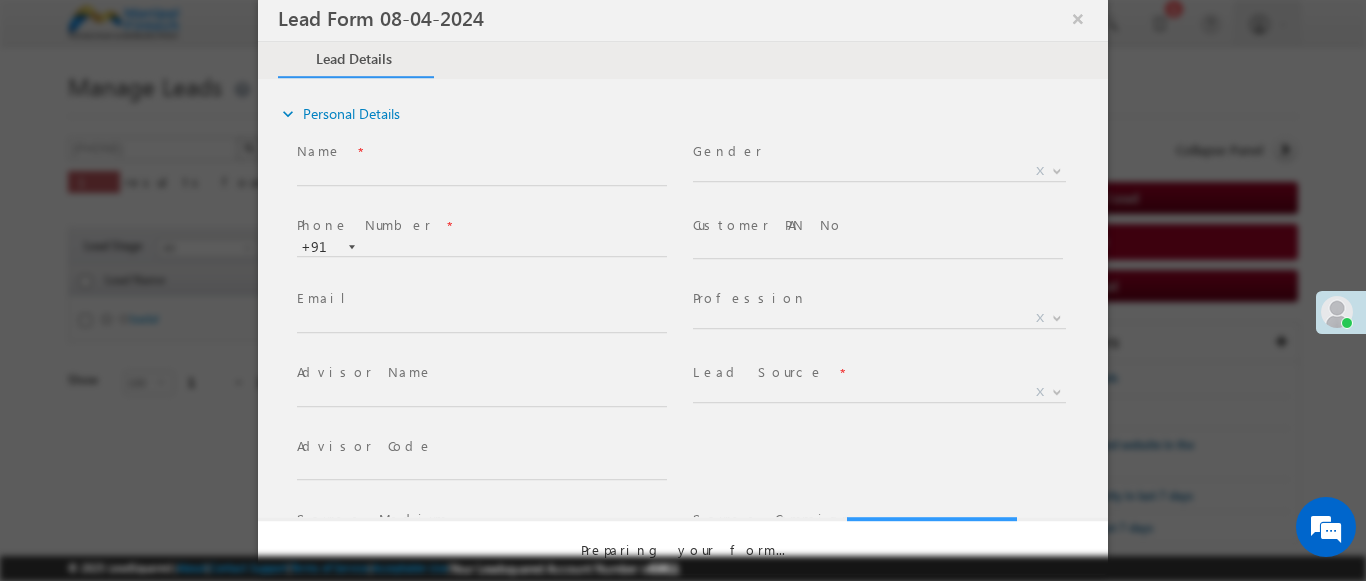 select on "Prospecting" 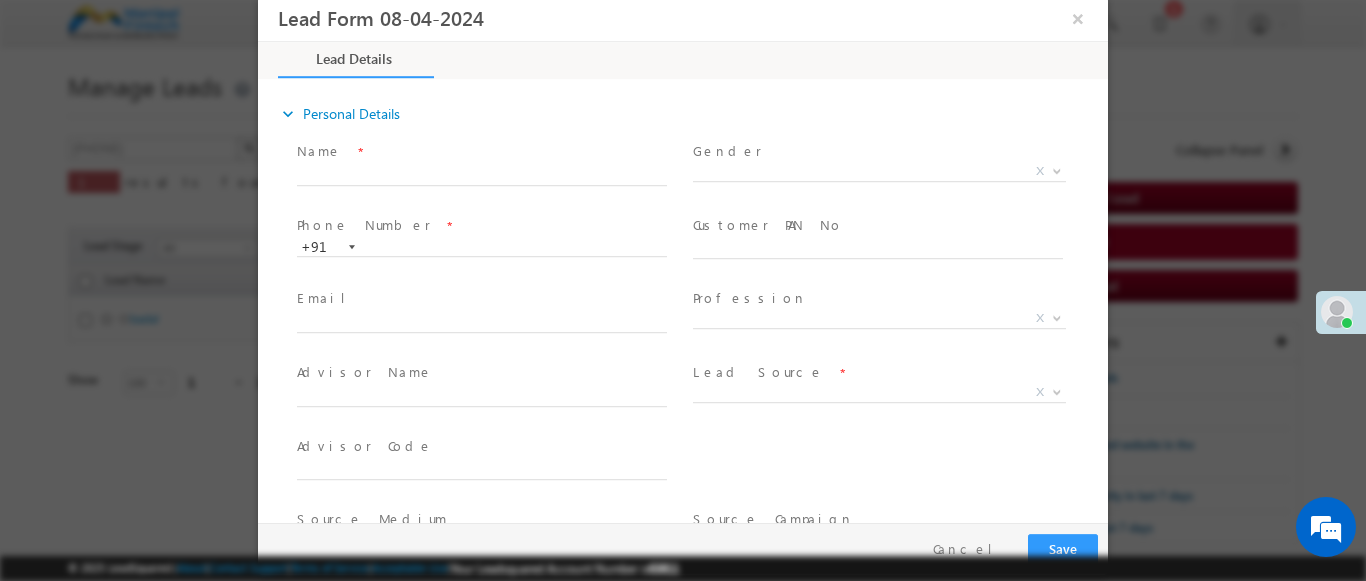 type on "07/14/25 3:44 PM" 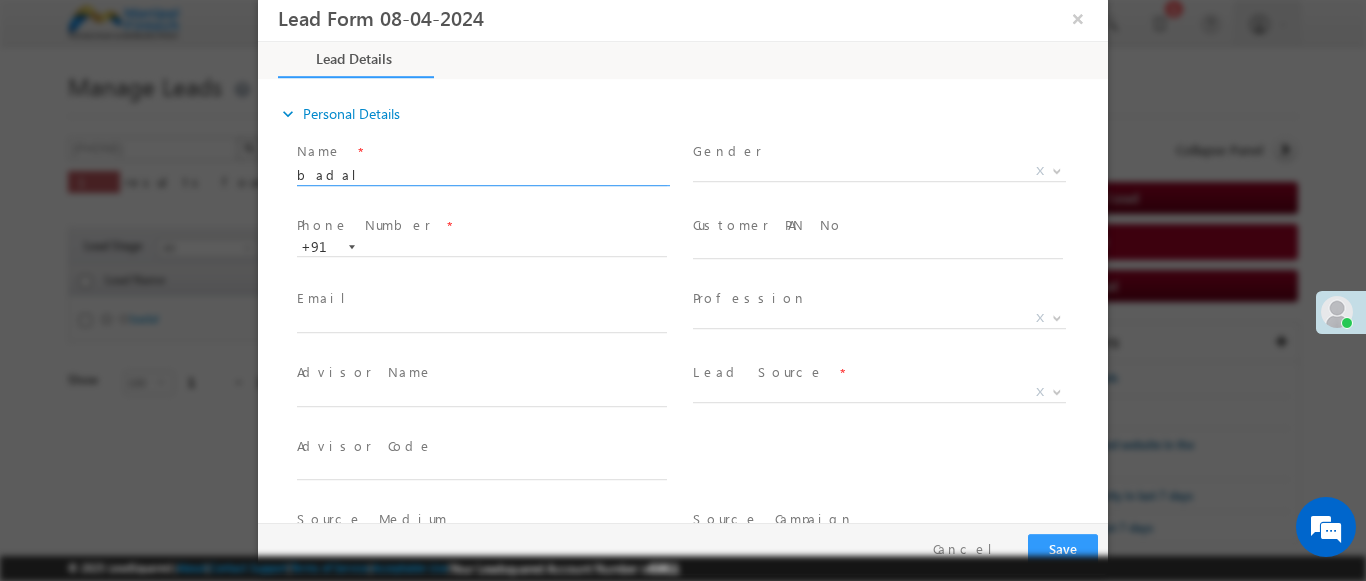 type on "badal" 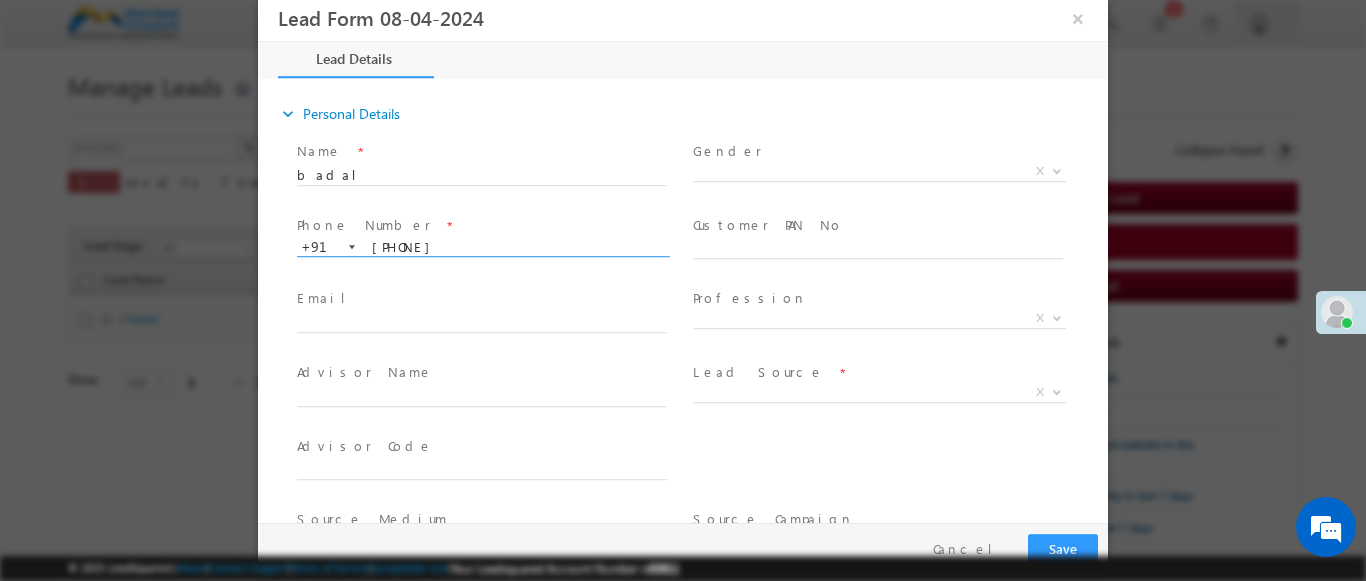 type on "9192123297" 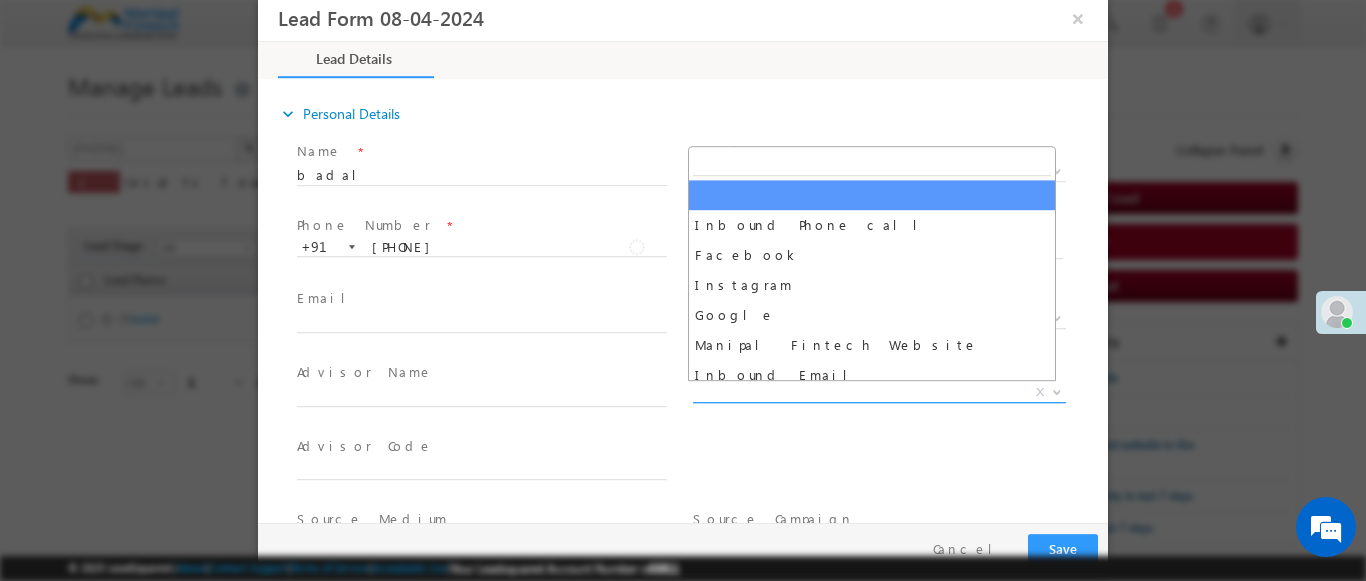 scroll, scrollTop: 1570, scrollLeft: 0, axis: vertical 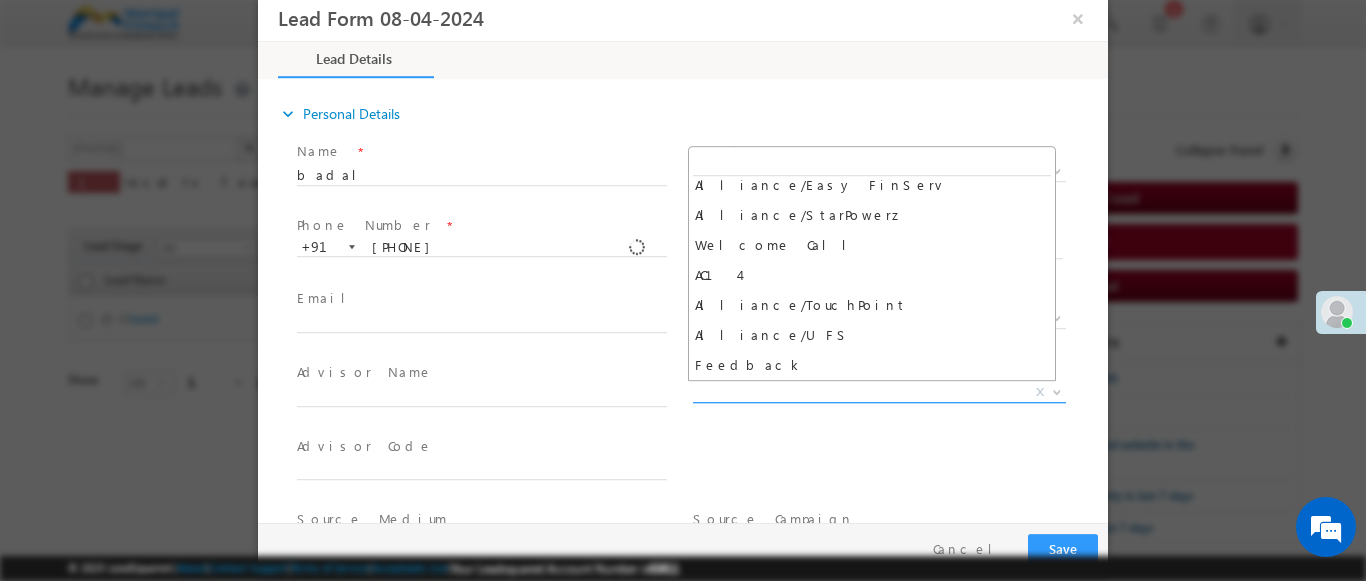 select on "Feedback" 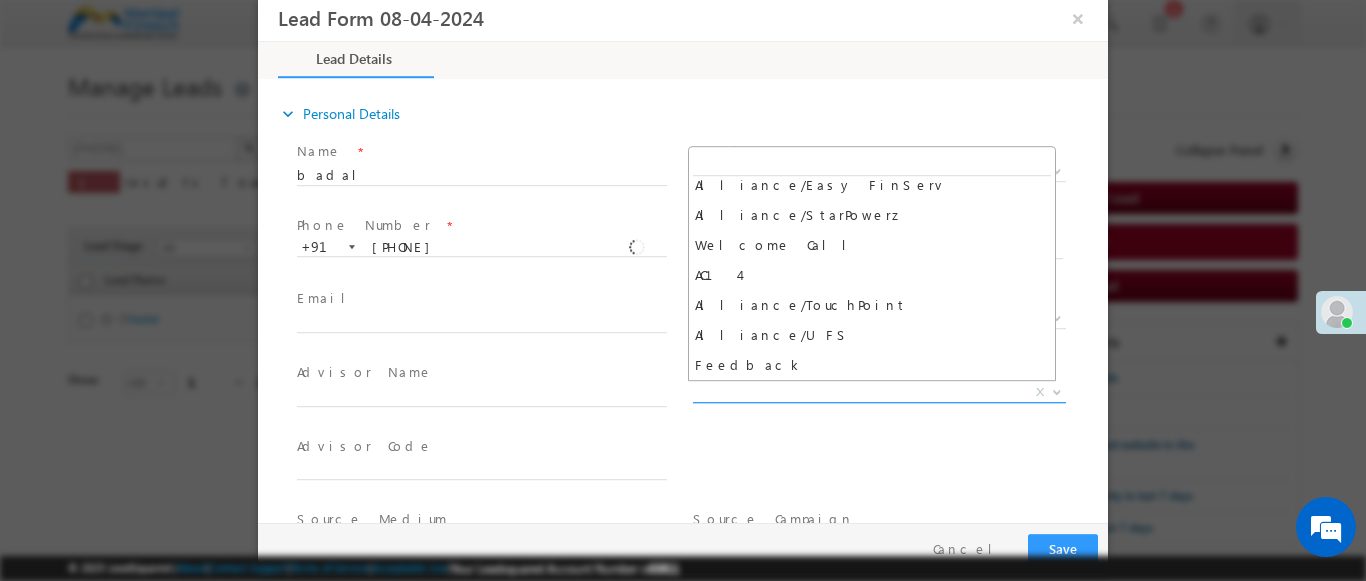 type on "badal- Feedback" 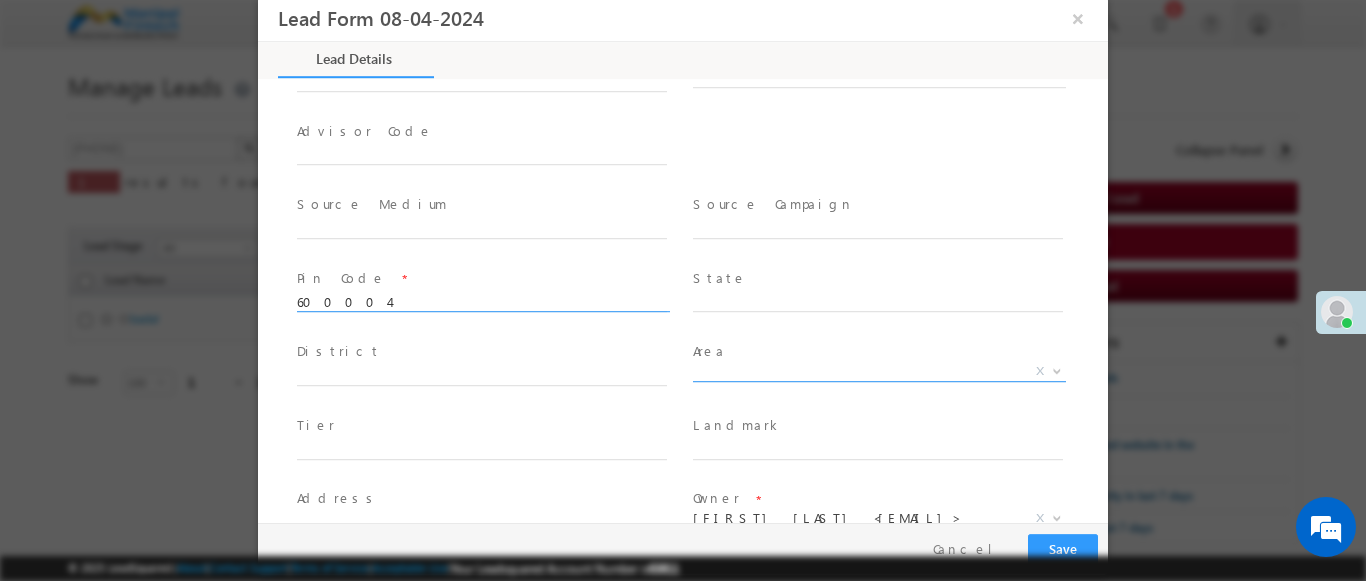 scroll, scrollTop: 886, scrollLeft: 0, axis: vertical 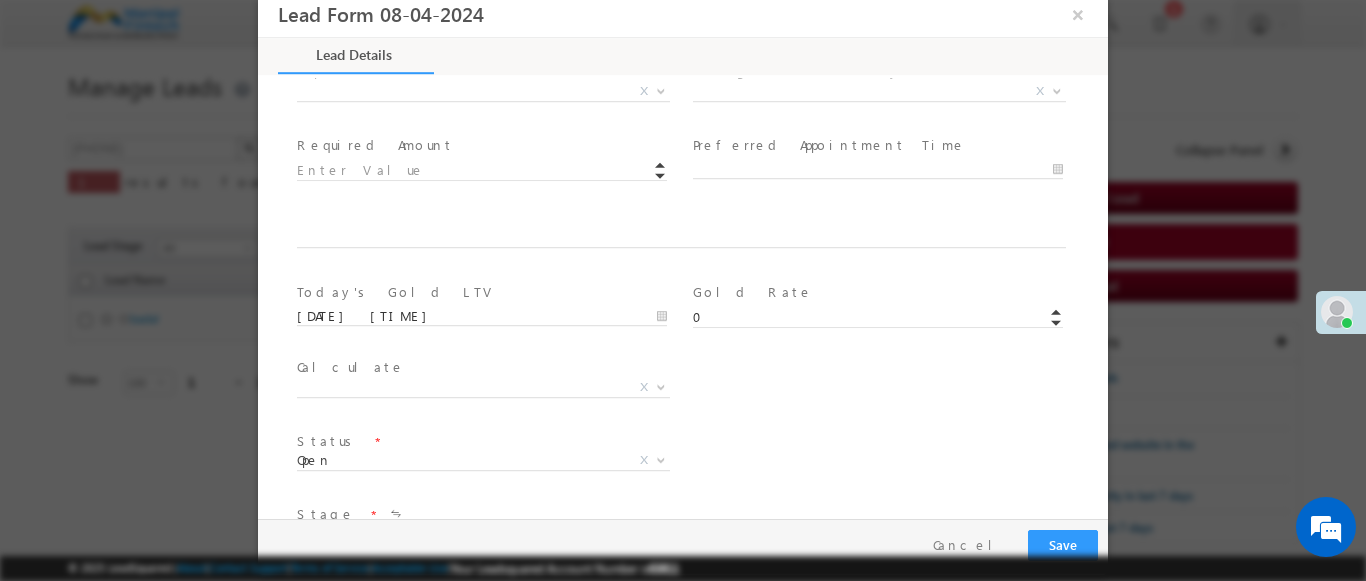 type on "600004" 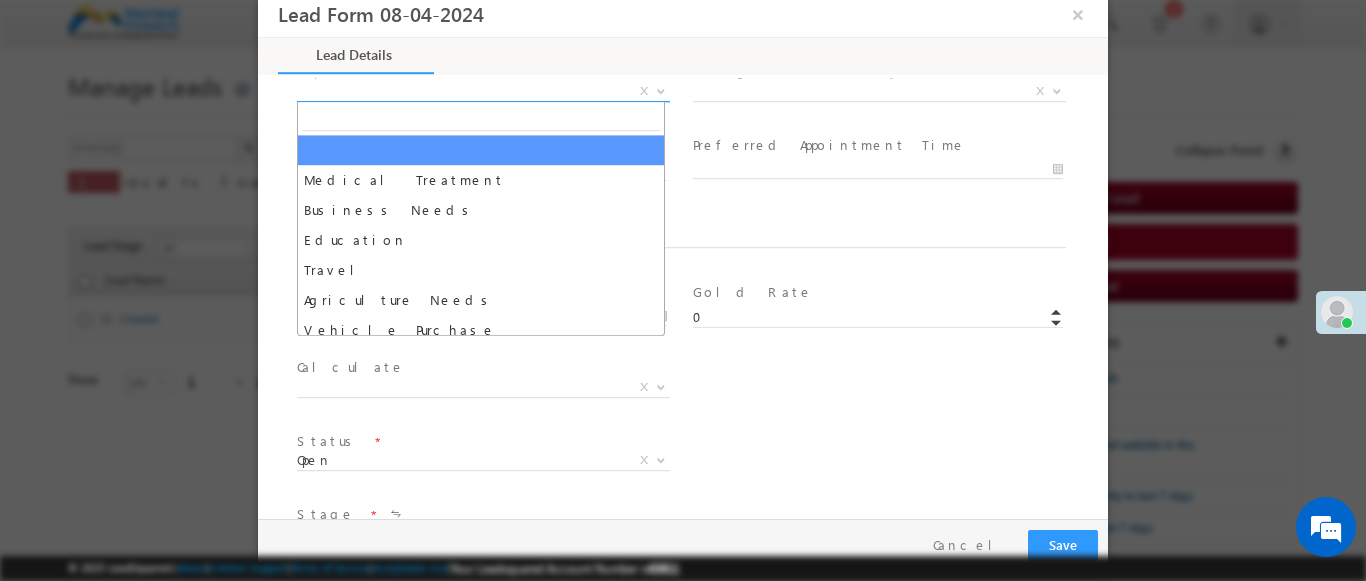 select on "Medical Treatment" 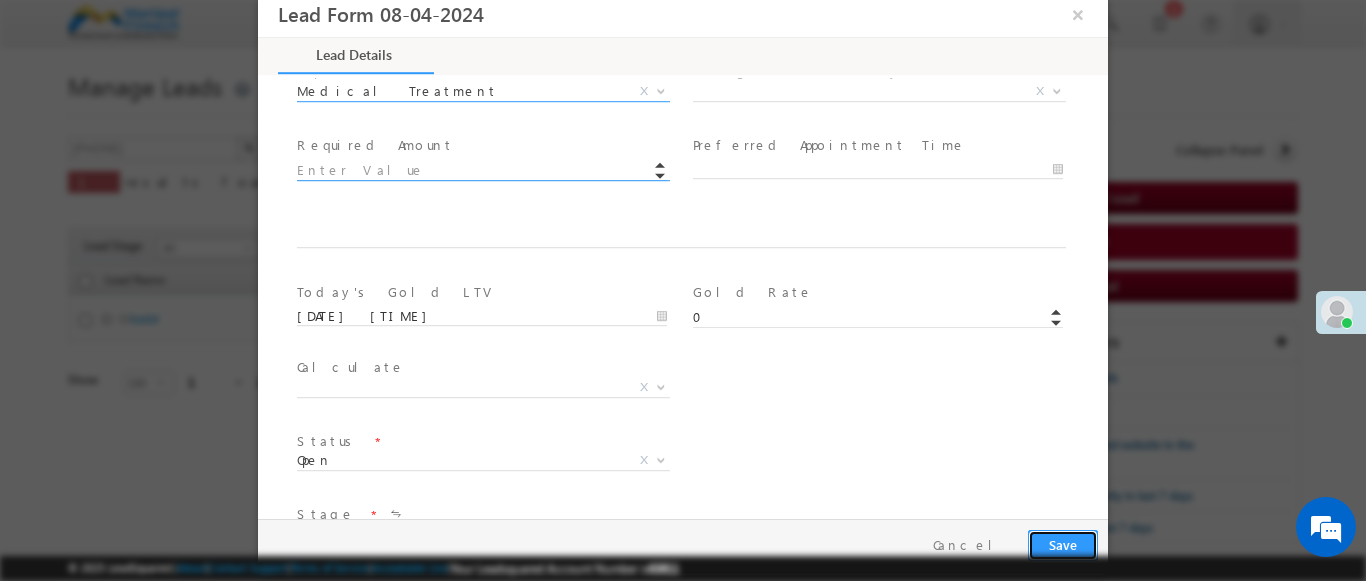click on "Save" at bounding box center [1063, 545] 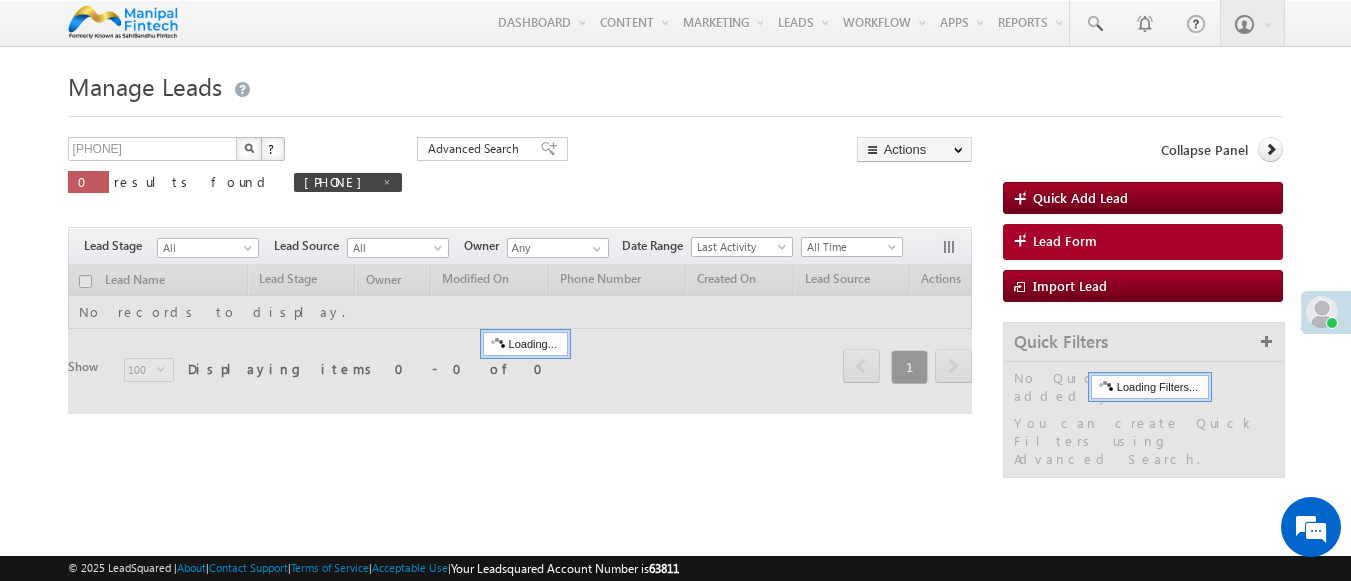 scroll, scrollTop: 0, scrollLeft: 0, axis: both 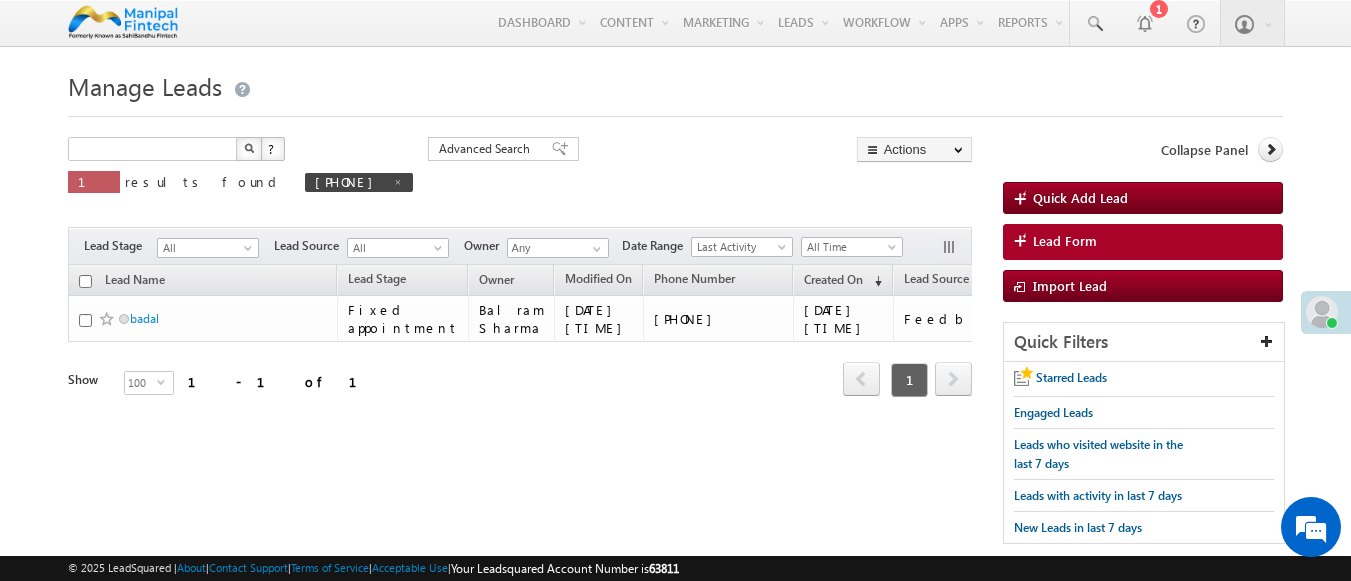 type on "Search Leads" 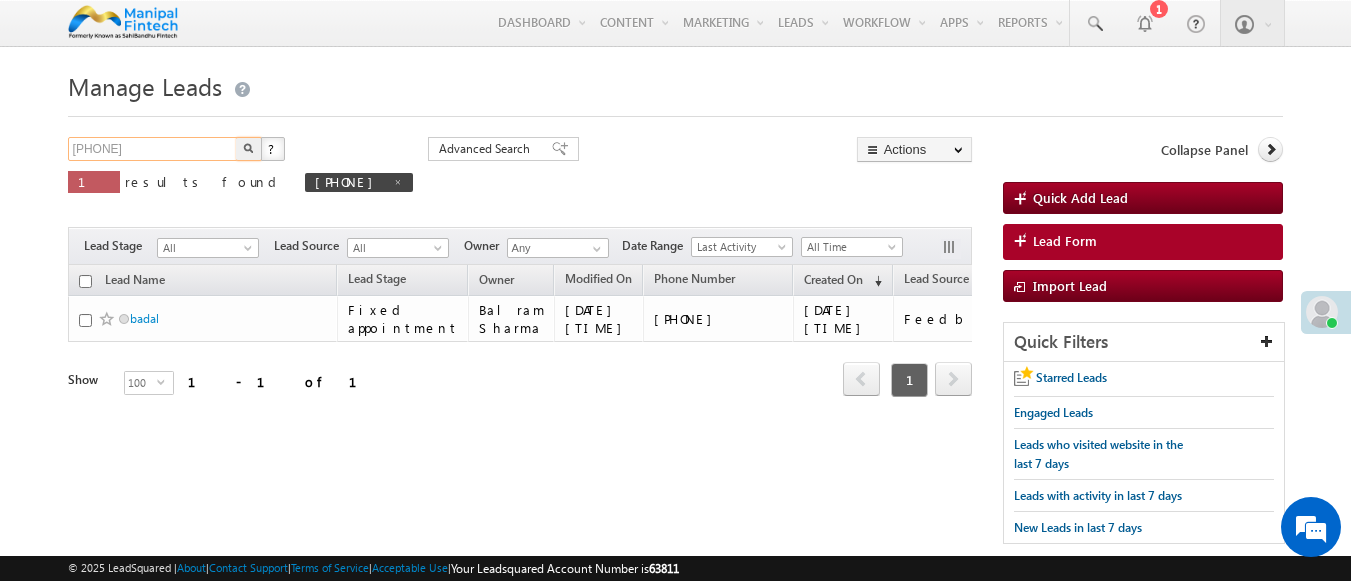 type on "9192123297" 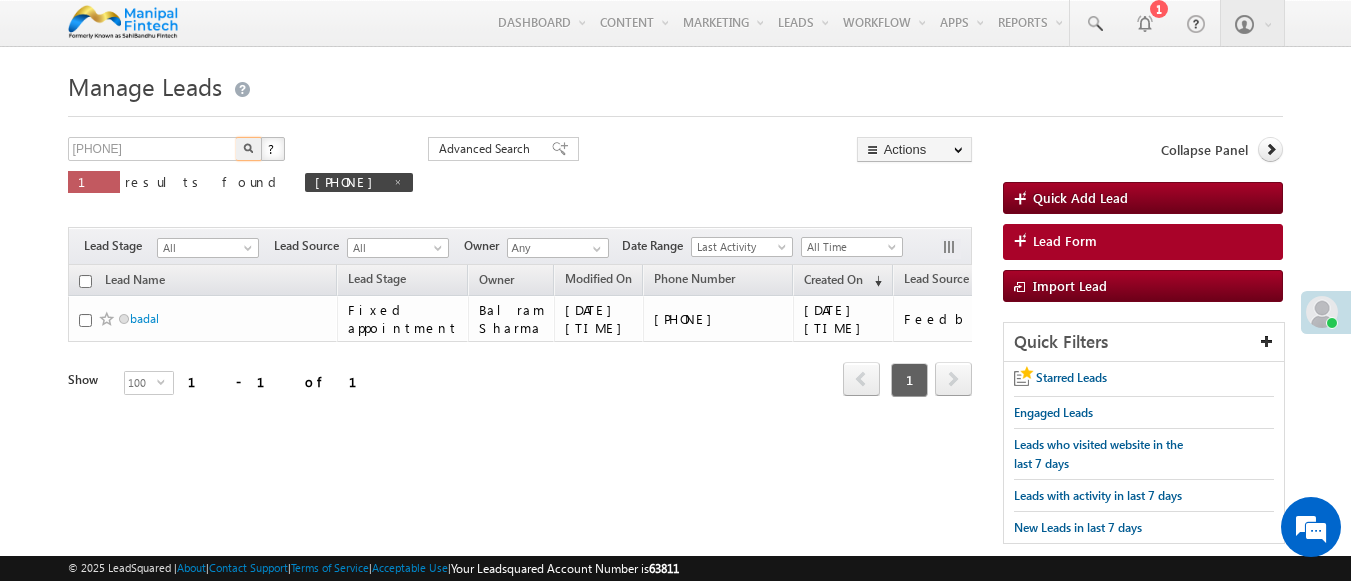 click at bounding box center (248, 148) 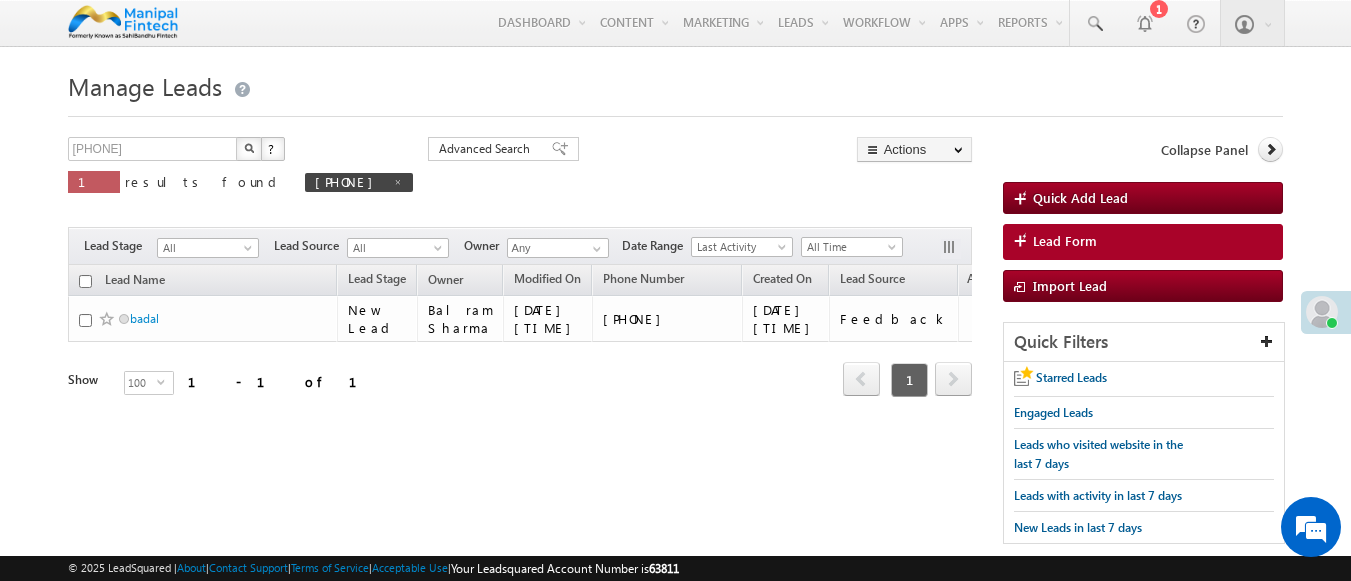 scroll, scrollTop: 0, scrollLeft: 0, axis: both 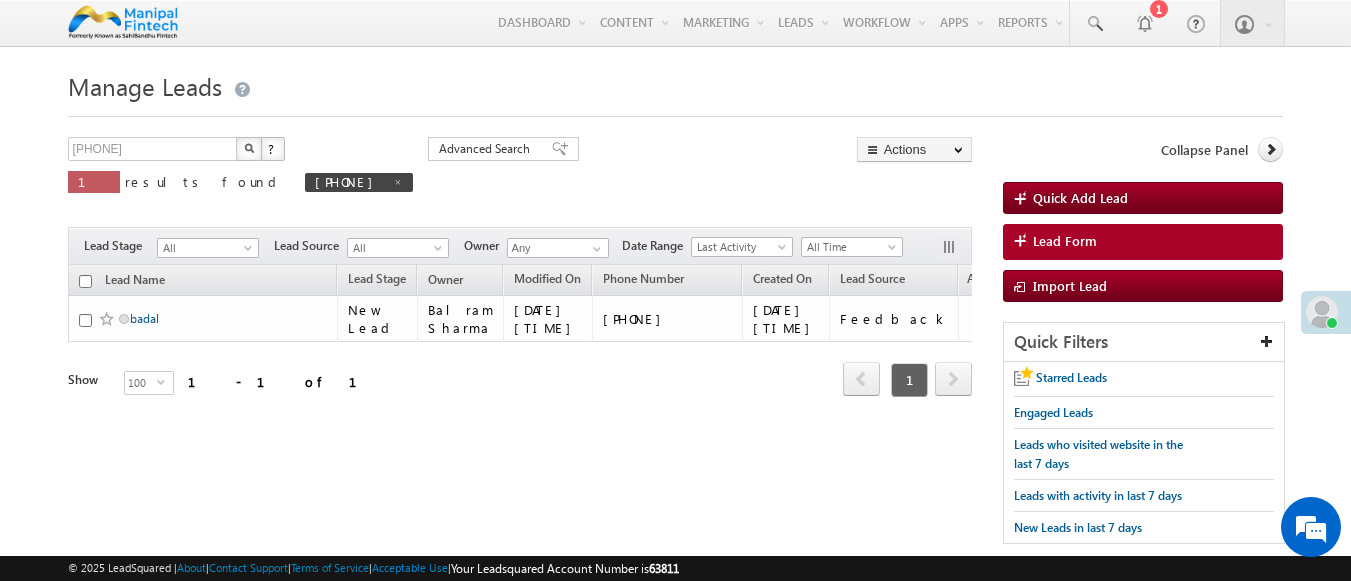 click on "badal" at bounding box center [144, 318] 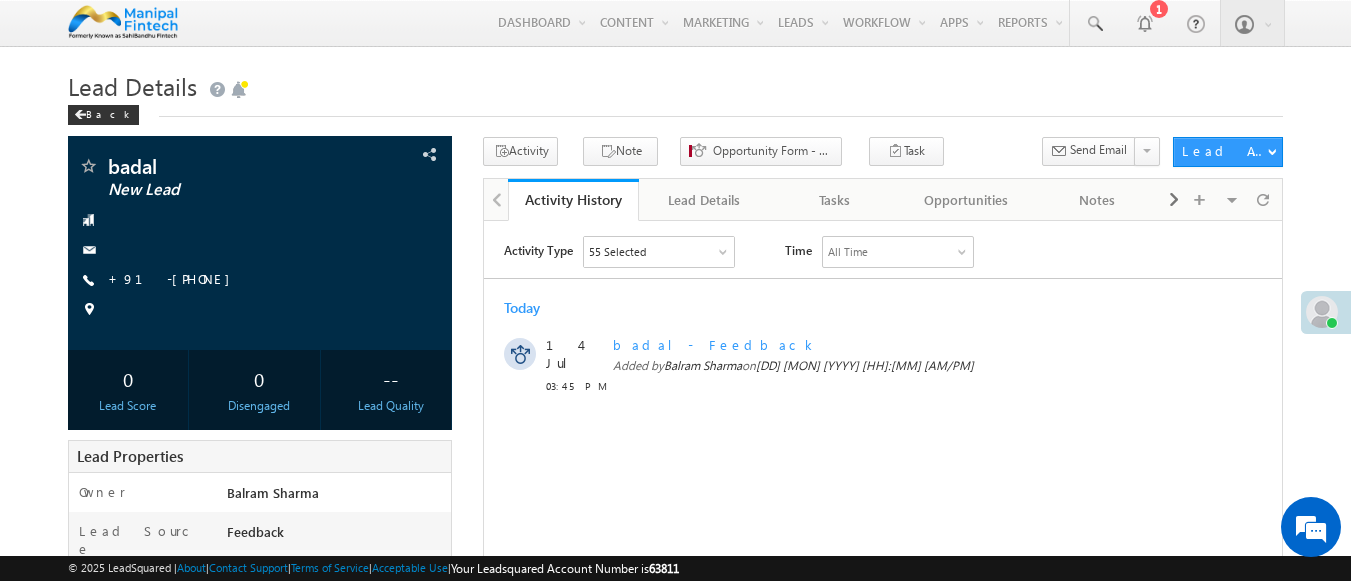scroll, scrollTop: 0, scrollLeft: 0, axis: both 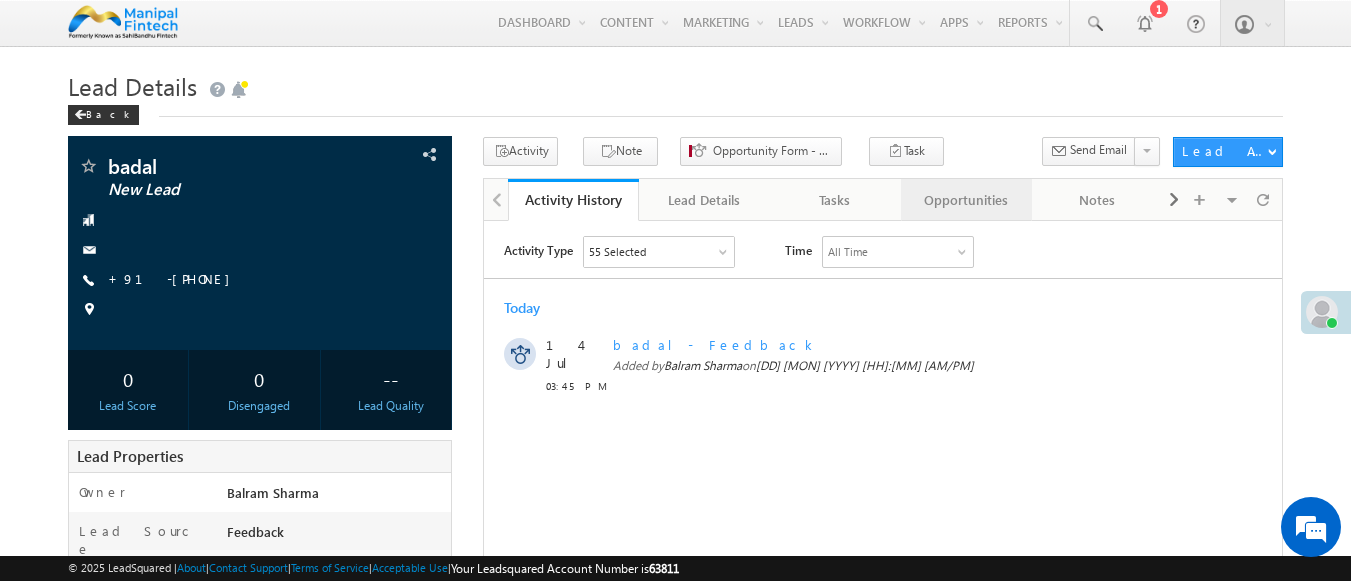 click on "Opportunities" at bounding box center [965, 200] 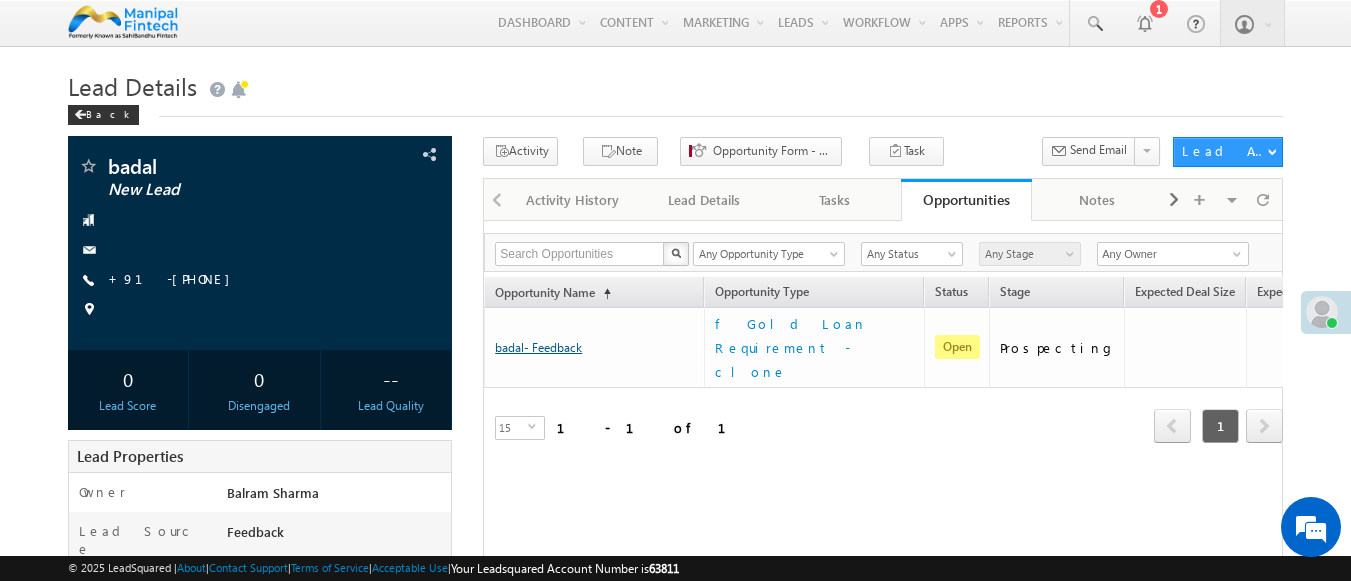click on "badal- Feedback" at bounding box center [538, 347] 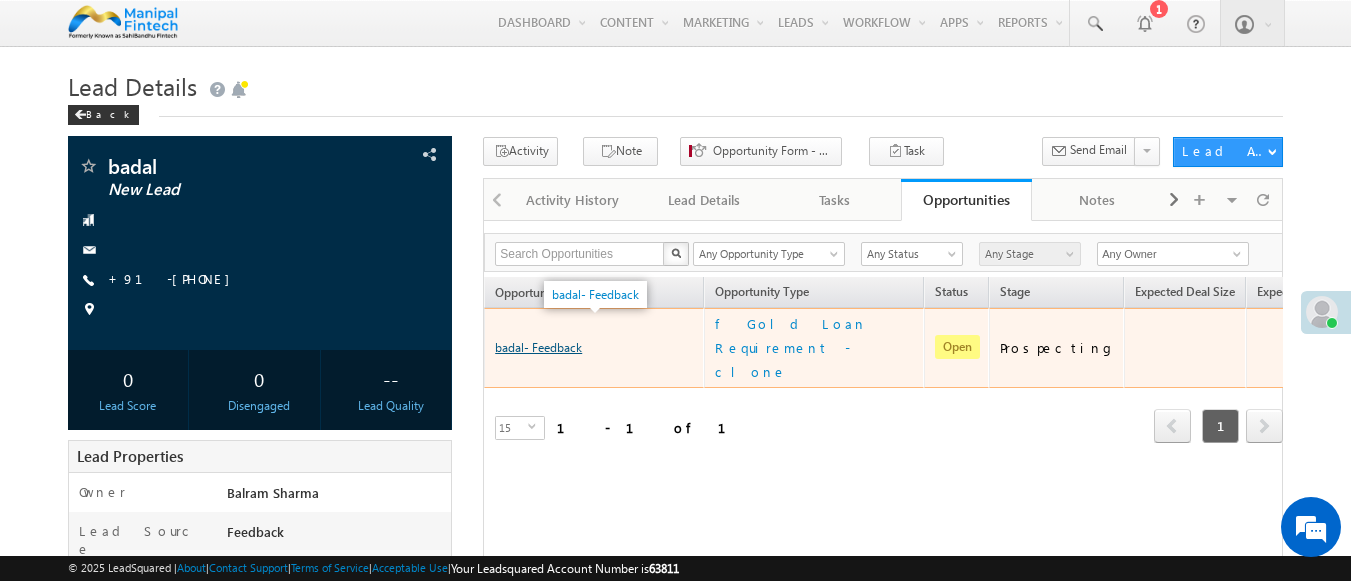 scroll, scrollTop: 0, scrollLeft: 0, axis: both 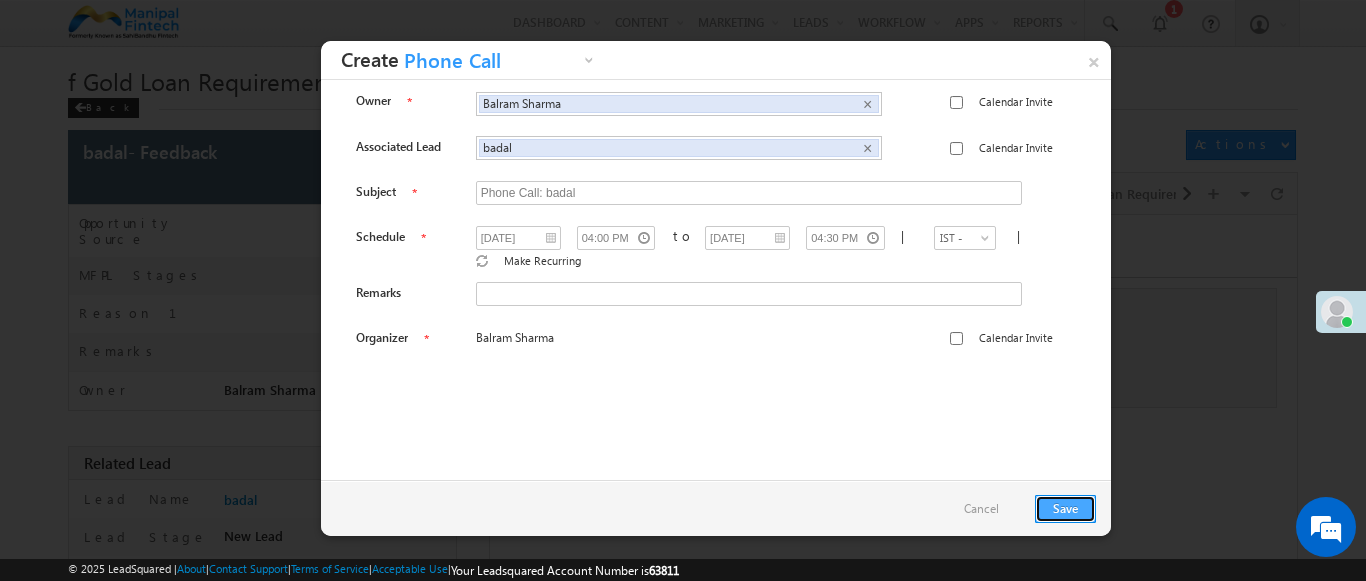 click on "Save" at bounding box center (1065, 509) 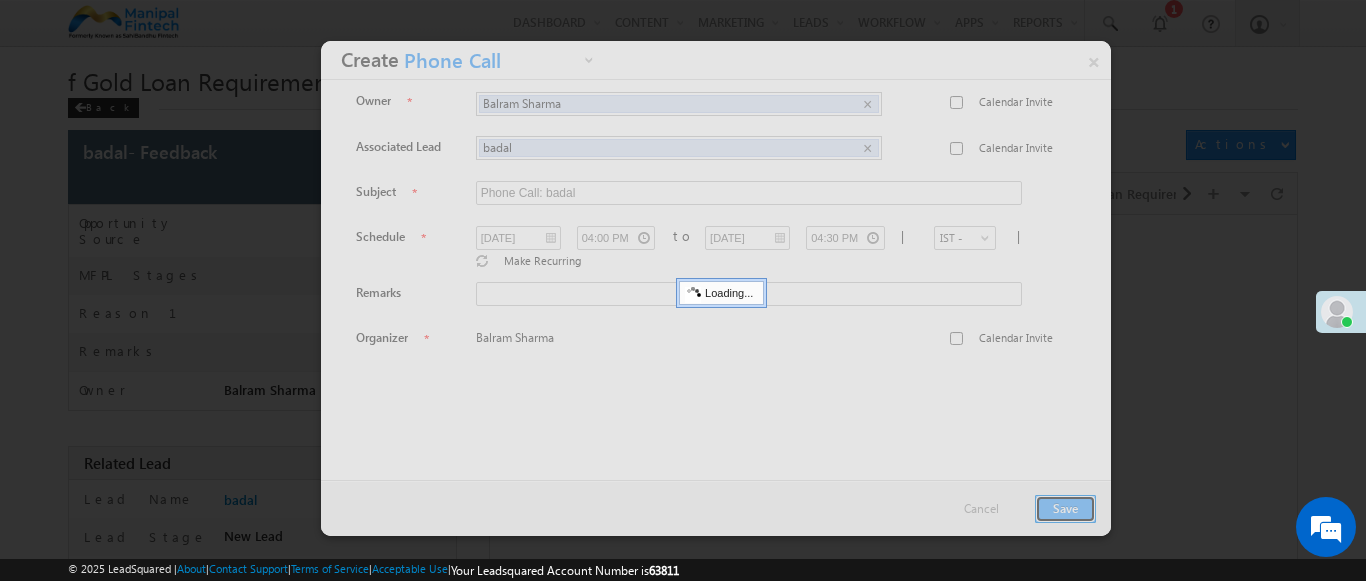 scroll, scrollTop: 1, scrollLeft: 0, axis: vertical 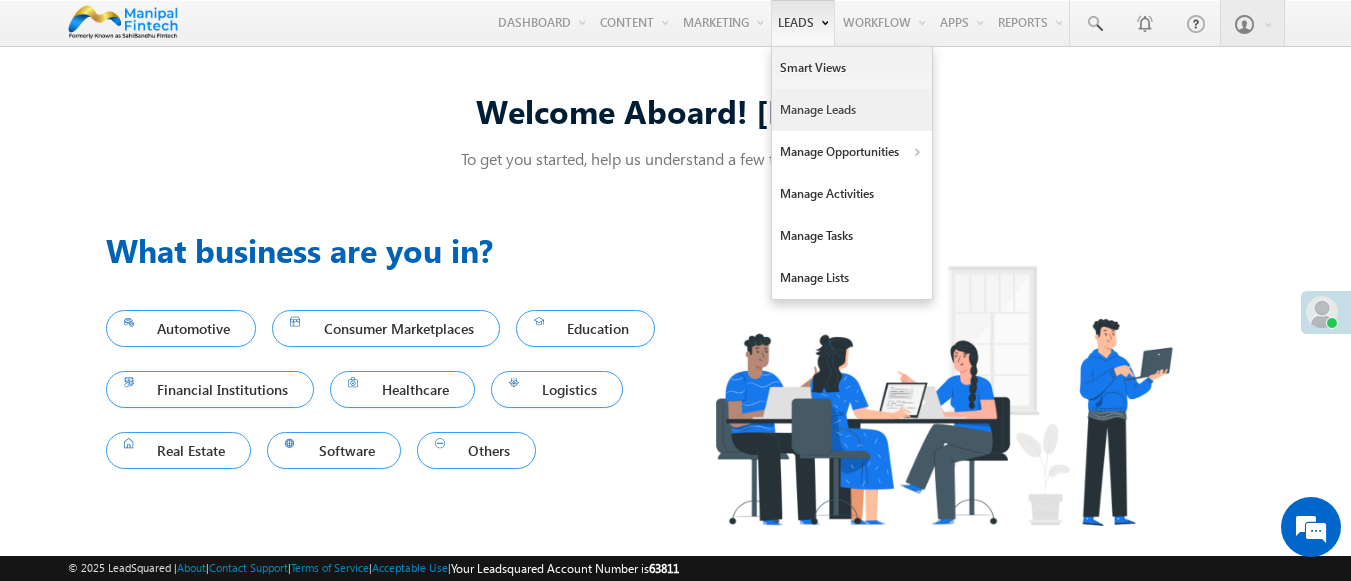 click on "Manage Leads" at bounding box center [852, 110] 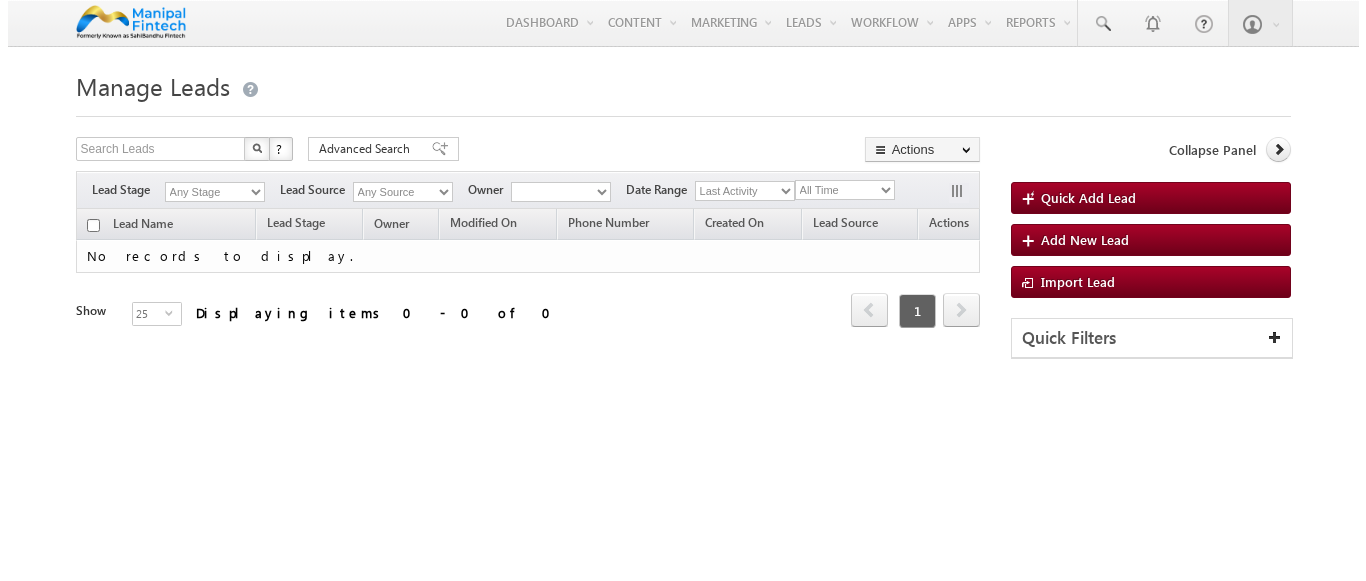 scroll, scrollTop: 0, scrollLeft: 0, axis: both 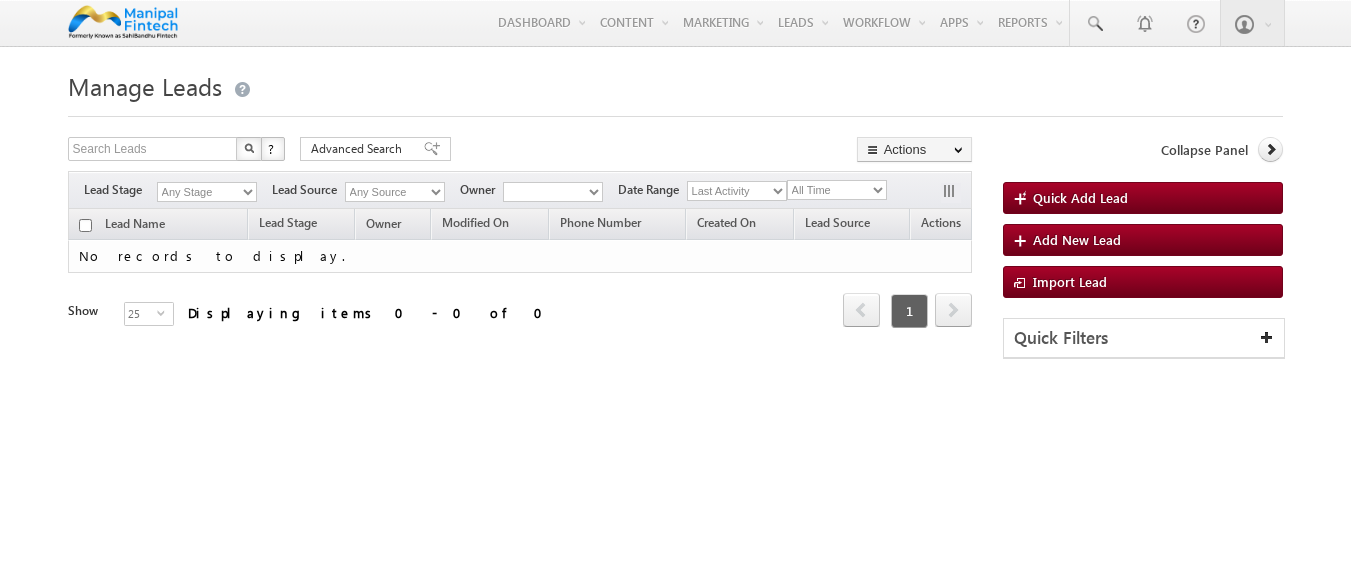 type on "[PHONE]" 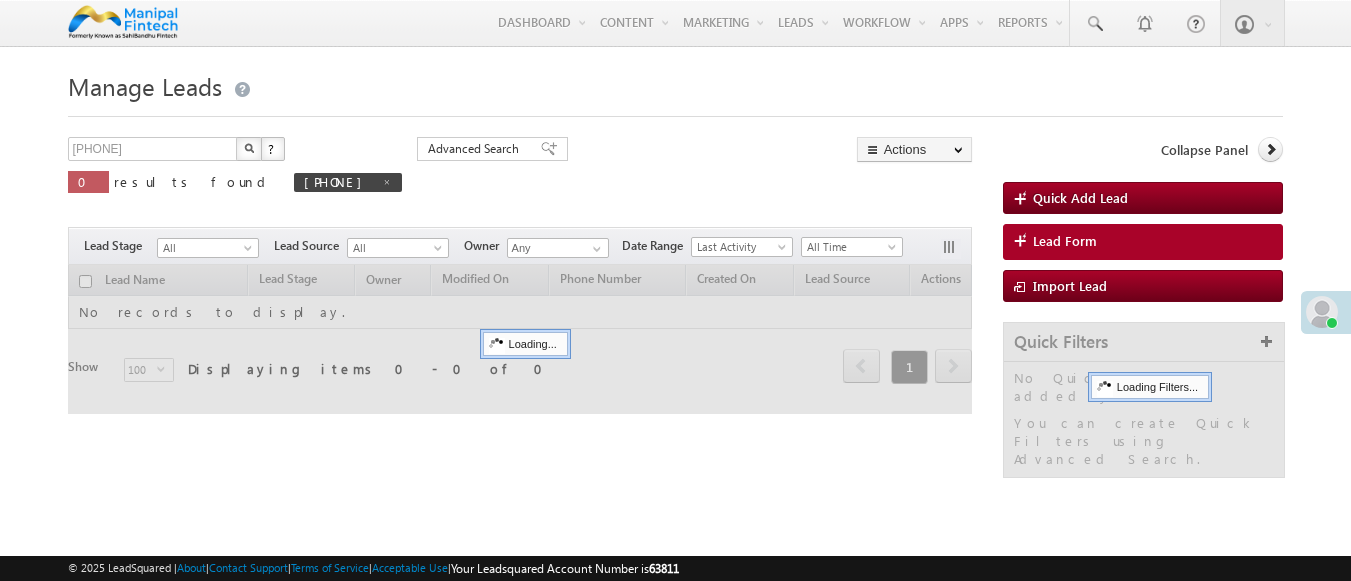 click on "Lead Form" at bounding box center [1065, 241] 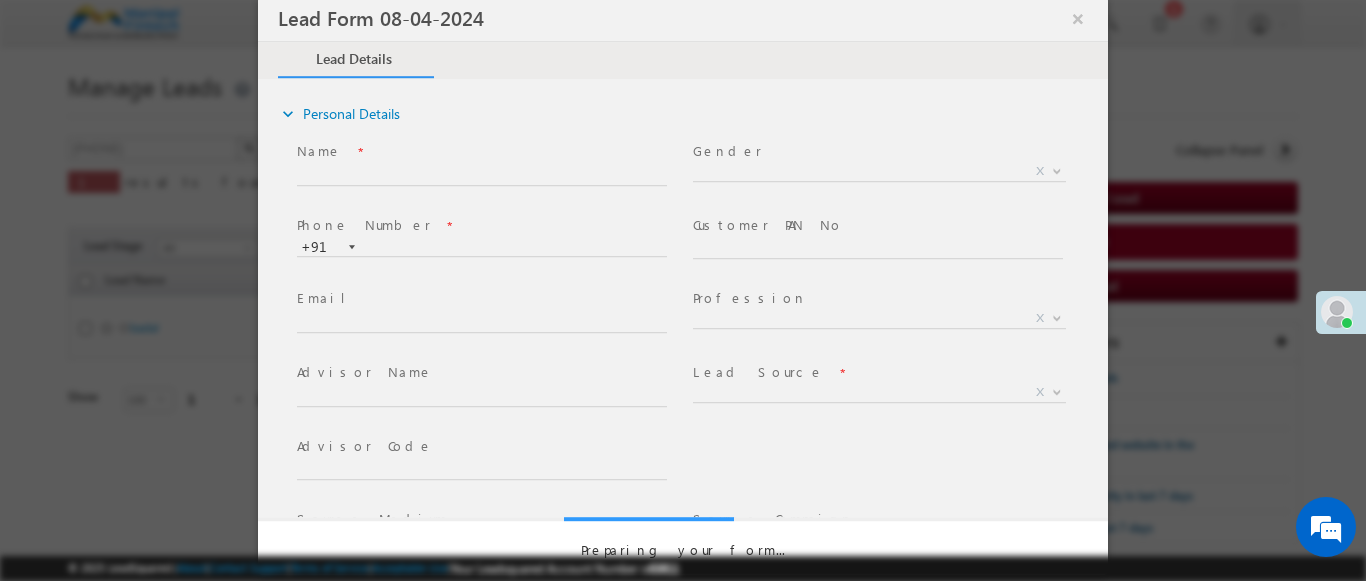 select on "Open" 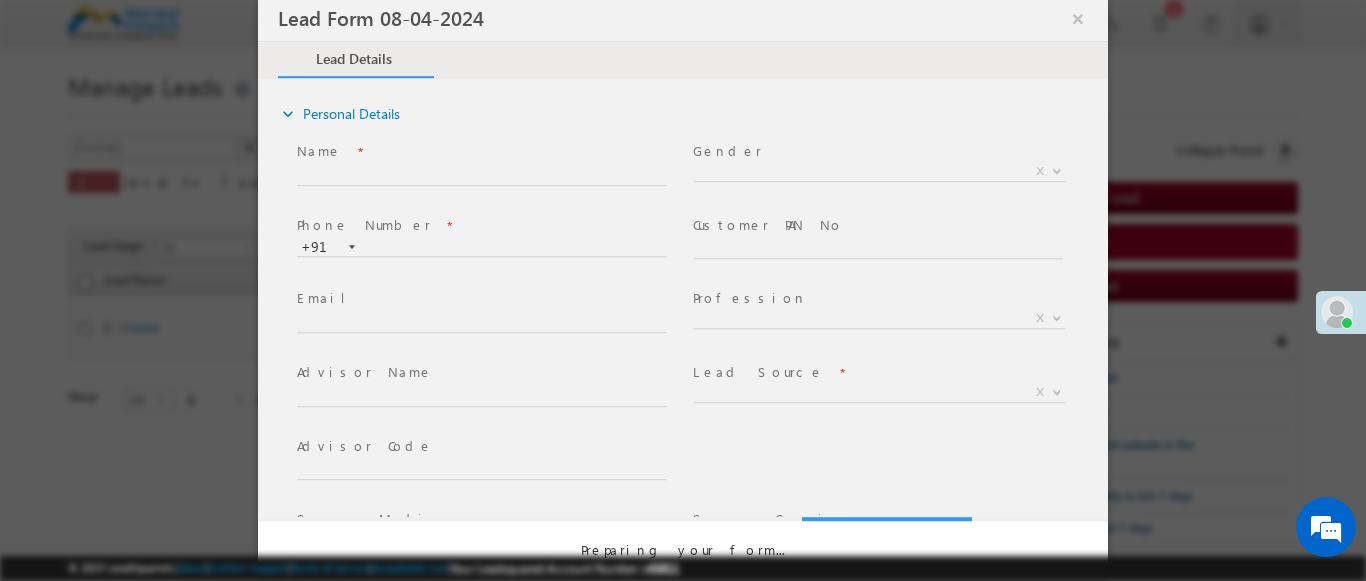 select on "Prospecting" 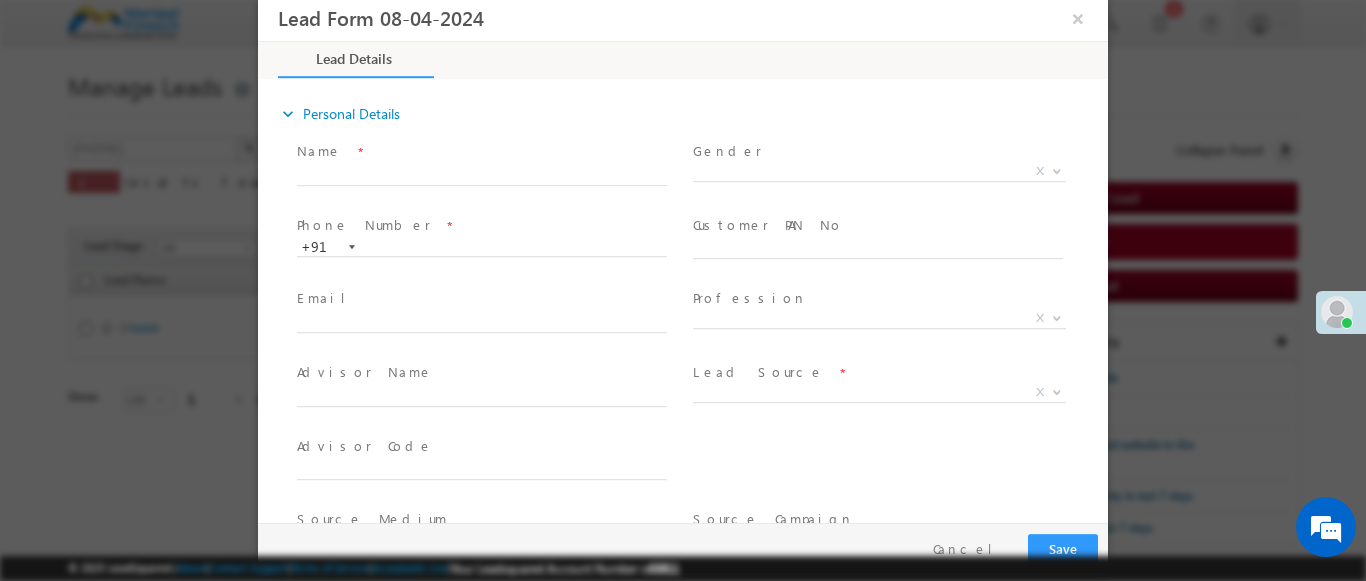 type on "07/14/25 3:46 PM" 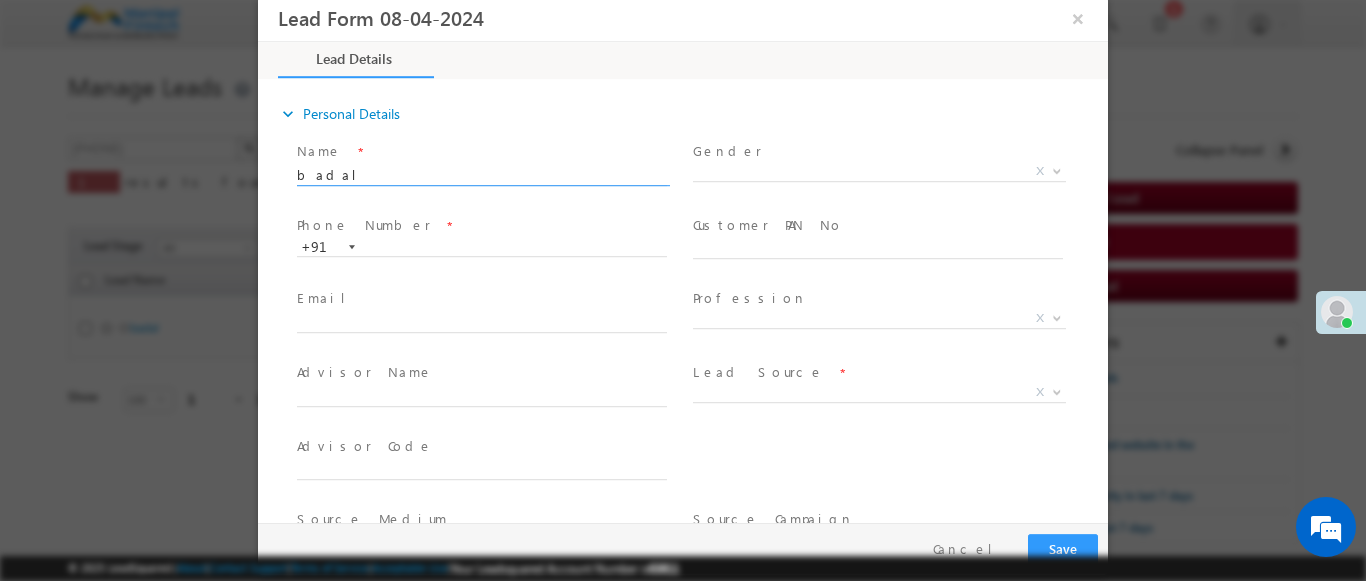 type on "badal" 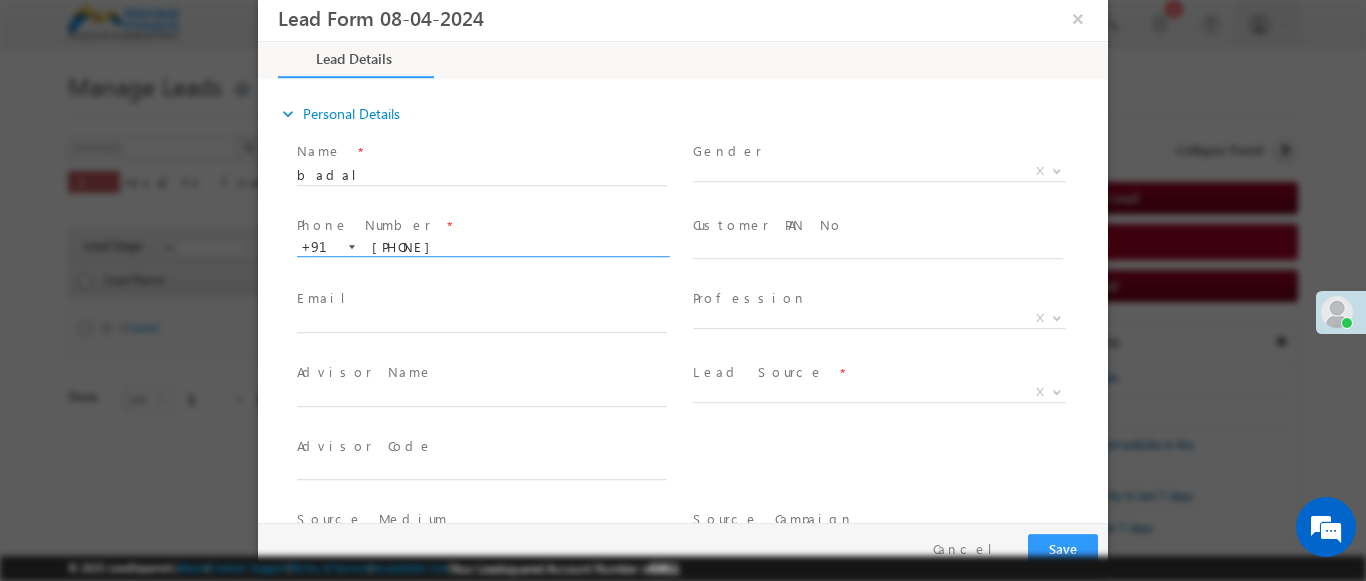 type on "9579460711" 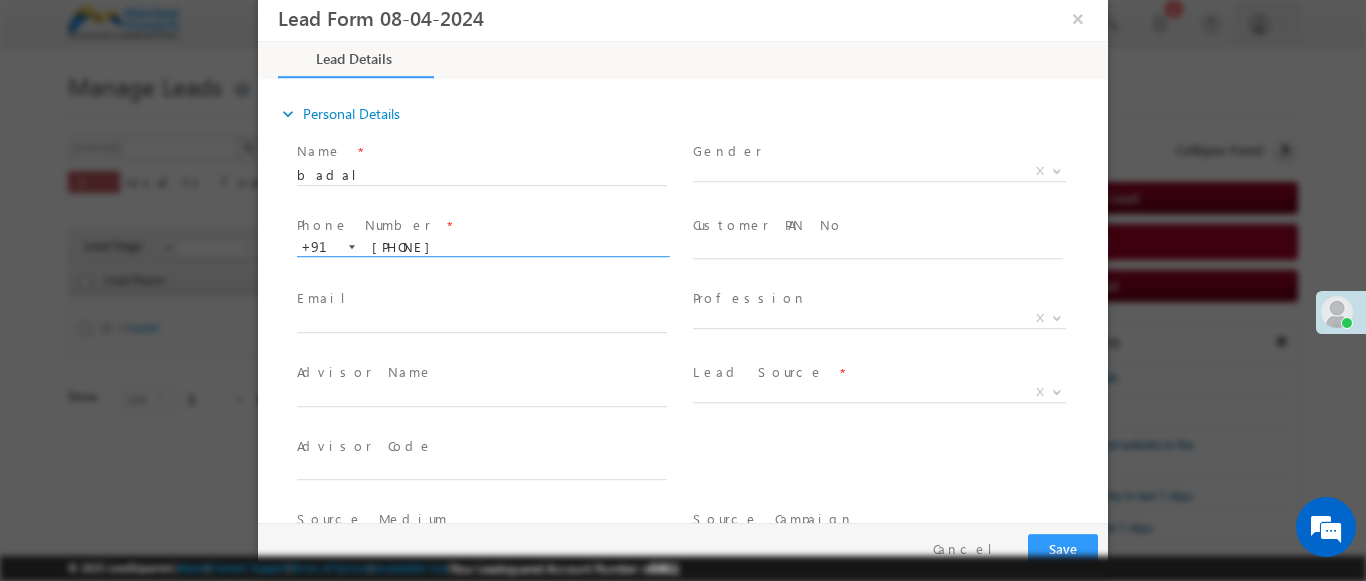 click at bounding box center [1057, 391] 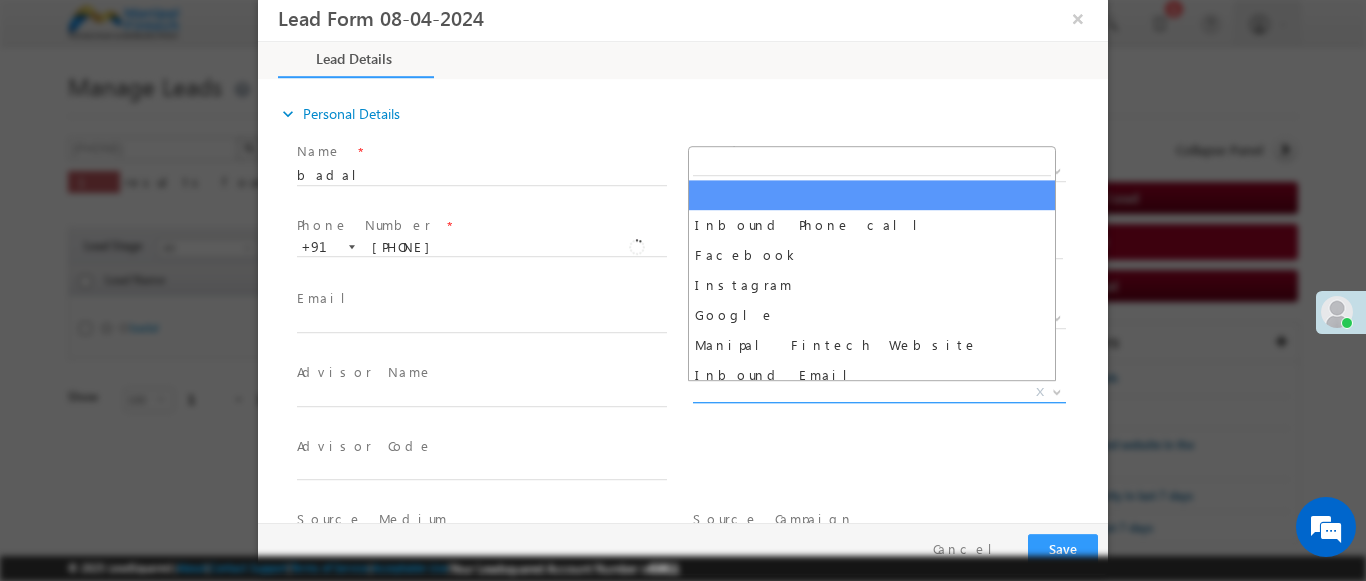 scroll, scrollTop: 1570, scrollLeft: 0, axis: vertical 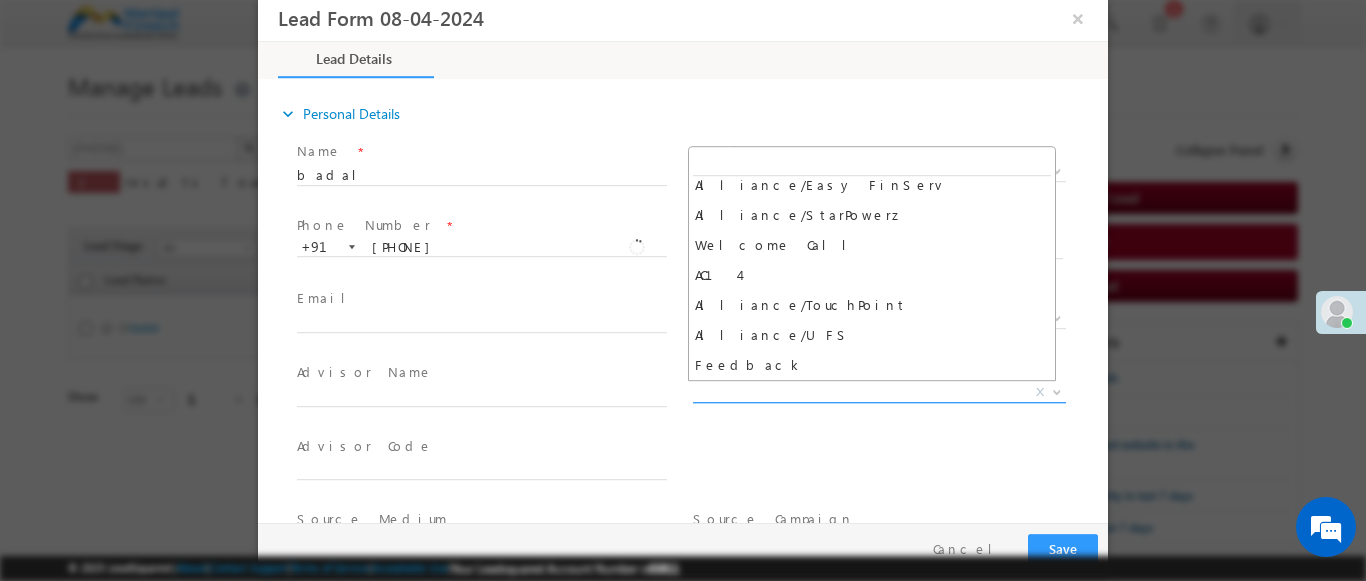 select on "Feedback" 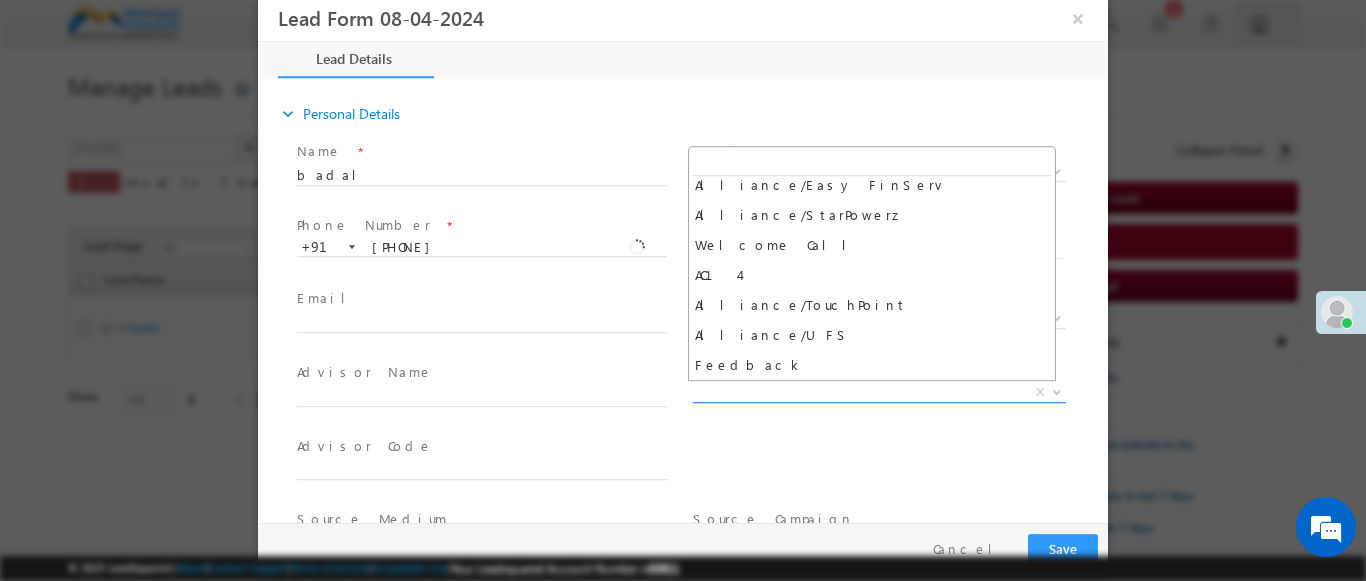 type on "badal- Feedback" 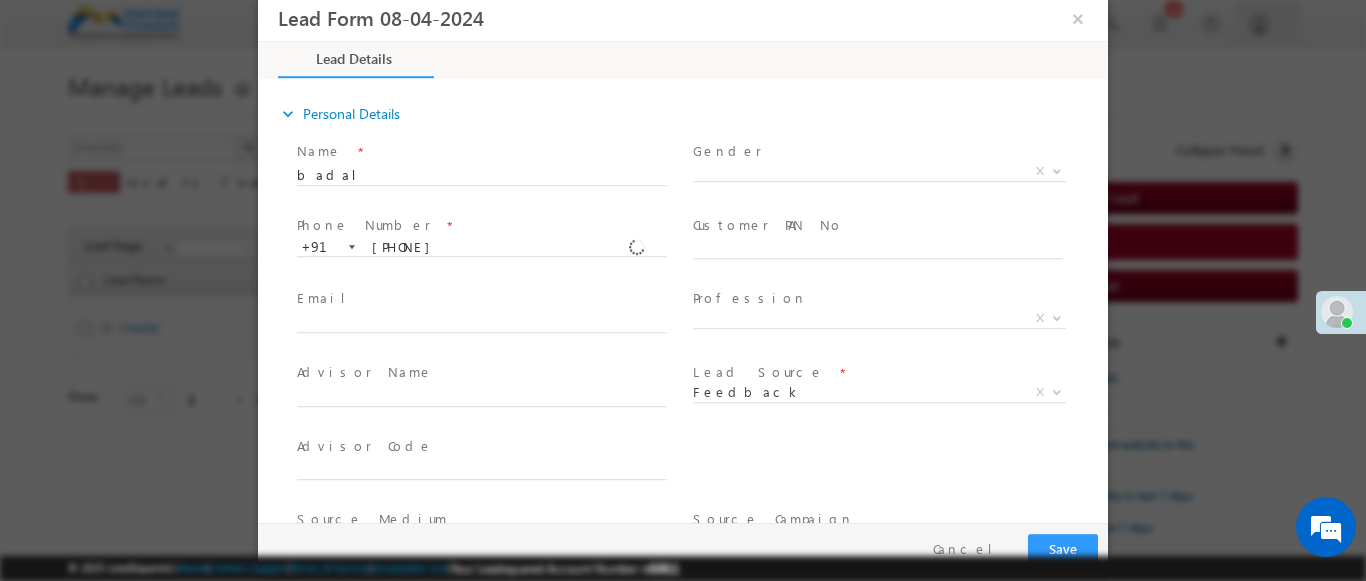 scroll, scrollTop: 315, scrollLeft: 0, axis: vertical 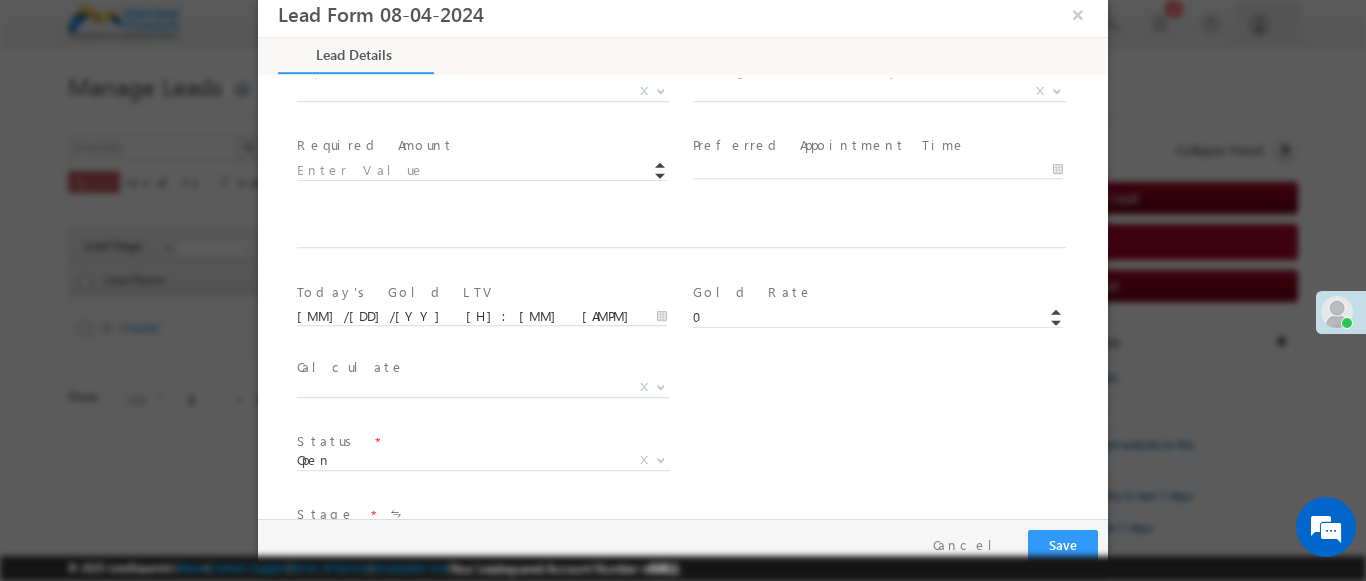 type on "600001" 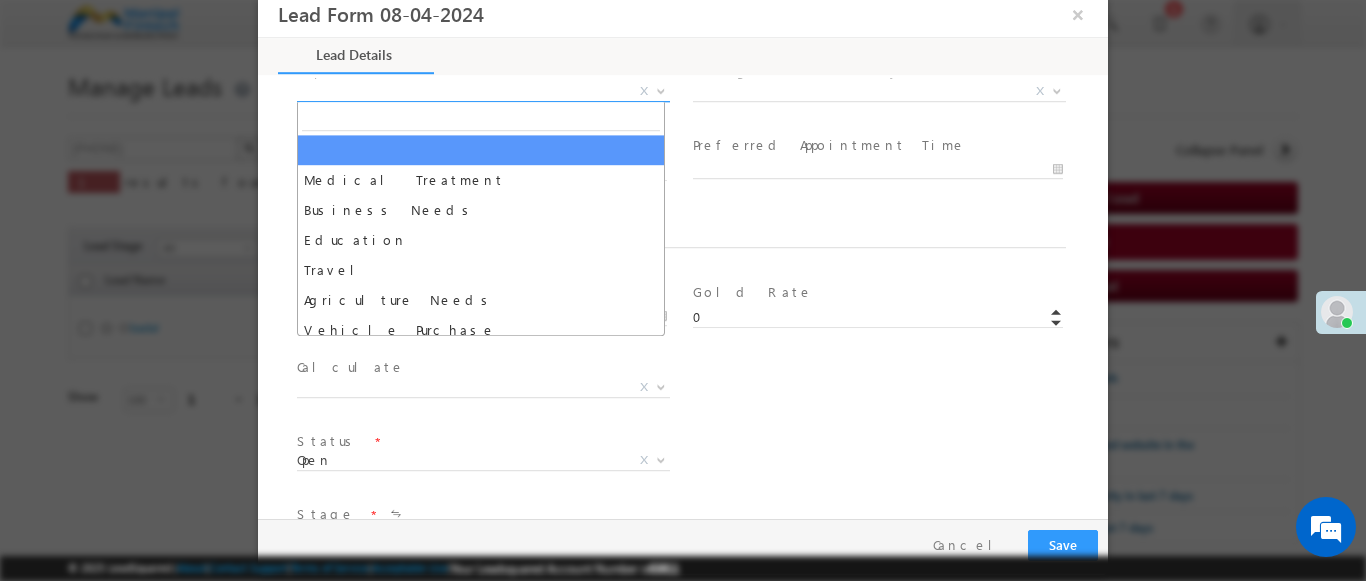 select on "Medical Treatment" 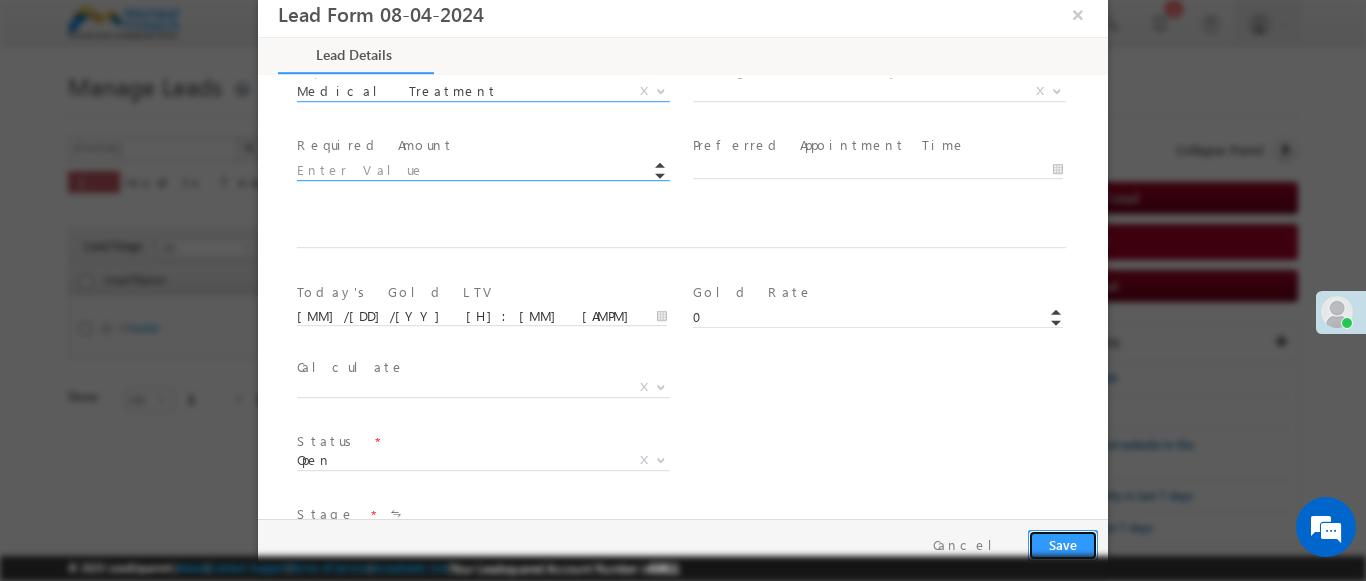 click on "Save" at bounding box center (1063, 545) 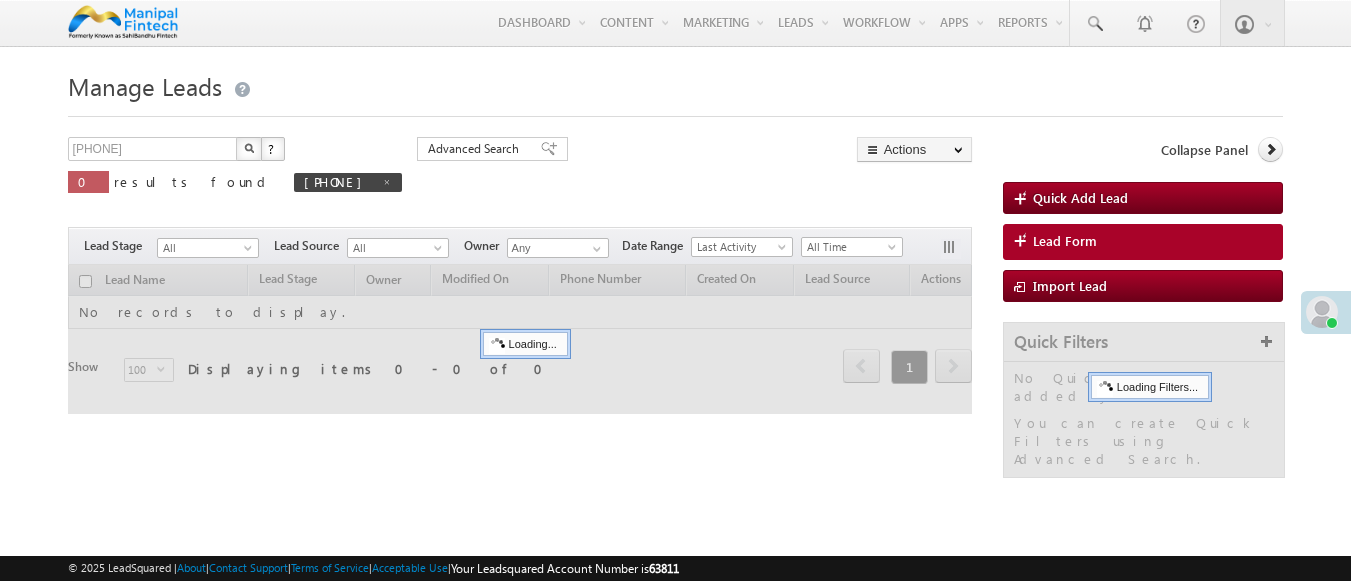 scroll, scrollTop: 0, scrollLeft: 0, axis: both 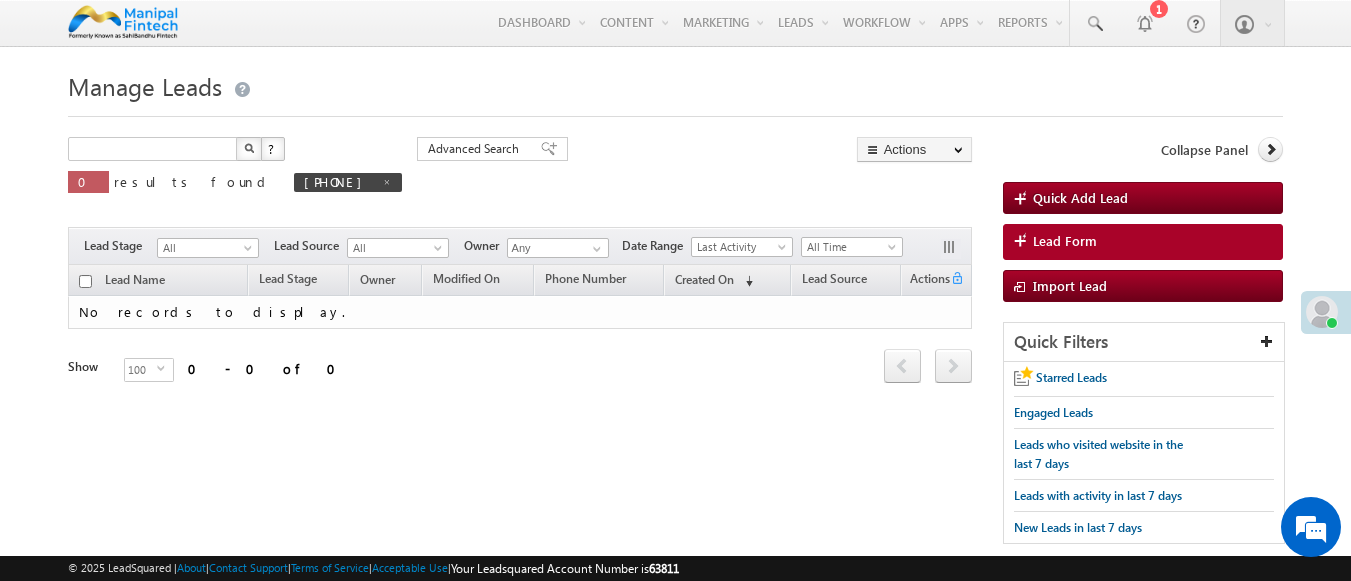 type on "Search Leads" 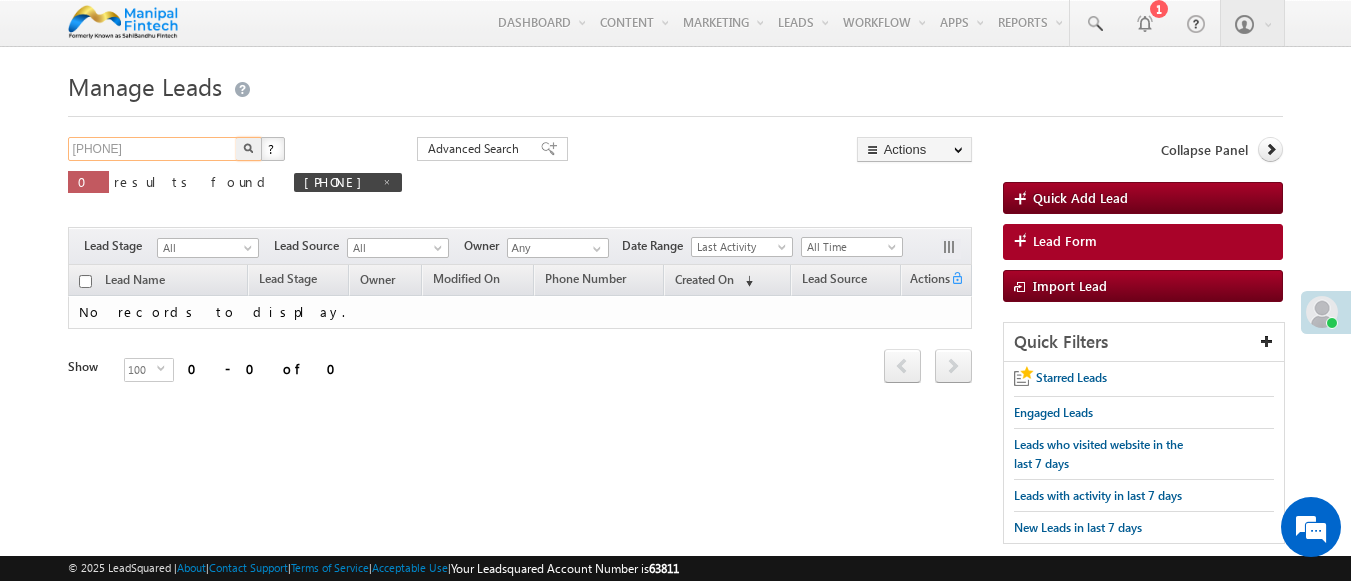 type on "[PHONE]" 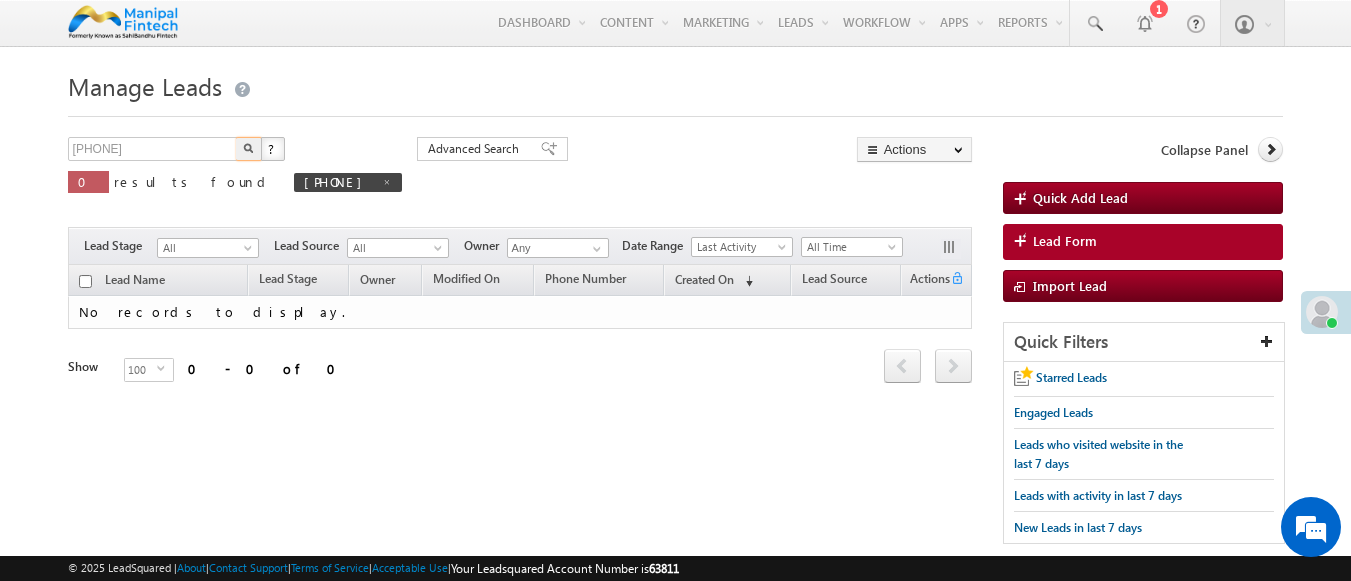 click at bounding box center [248, 148] 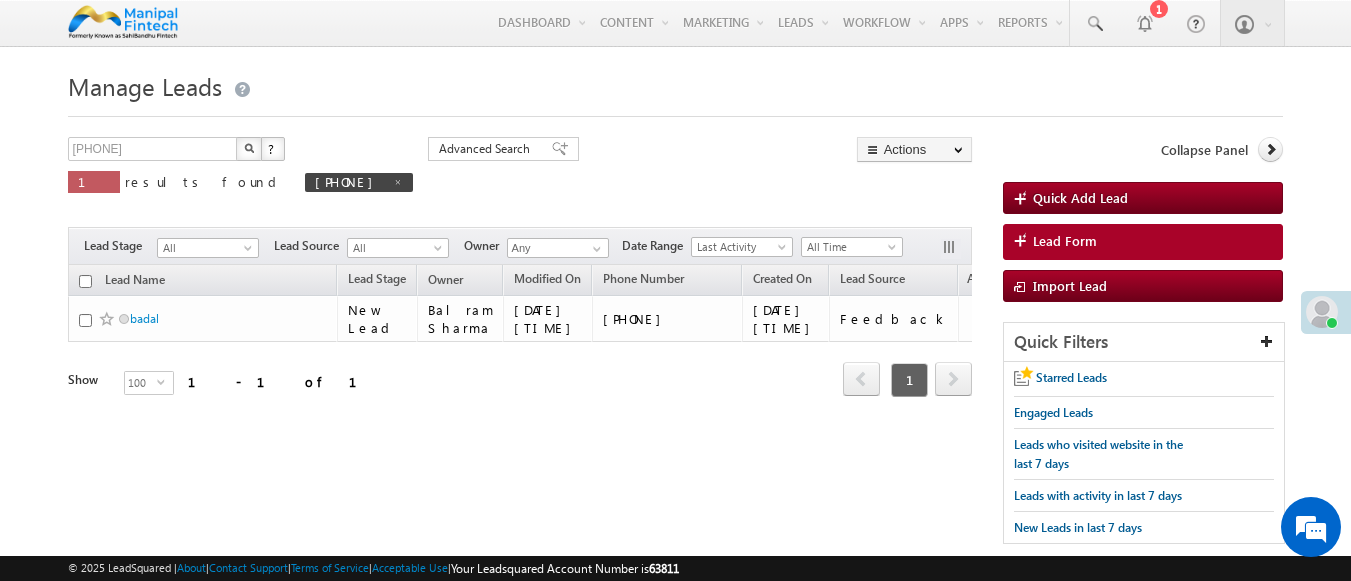 scroll, scrollTop: 0, scrollLeft: 0, axis: both 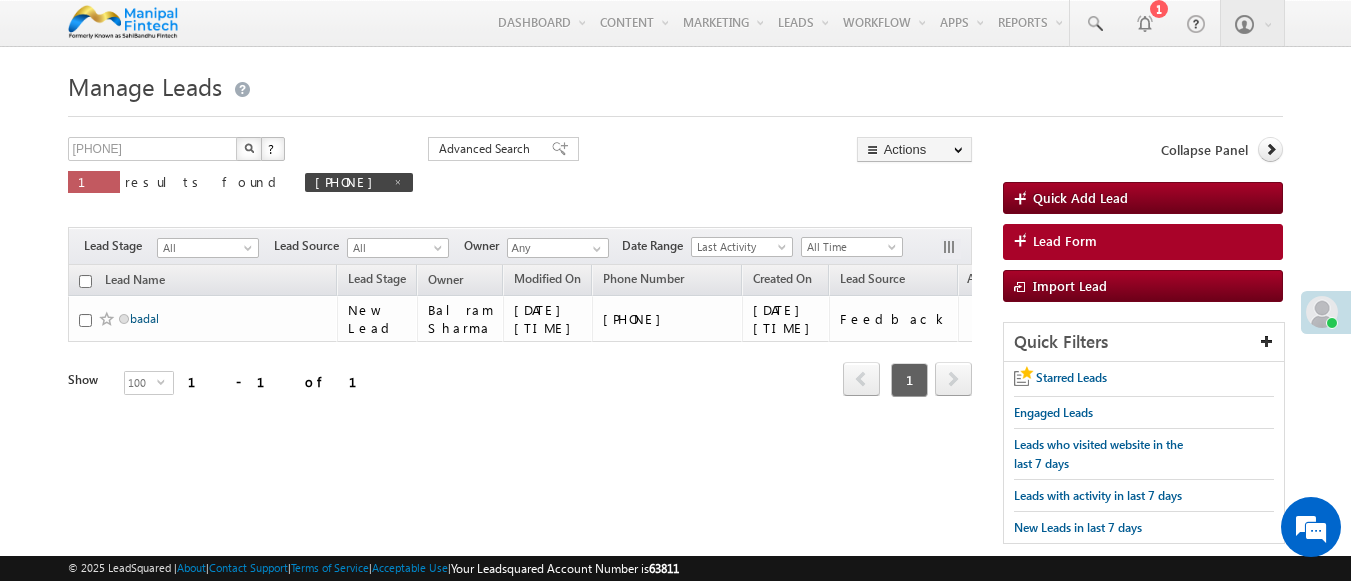 click on "badal" at bounding box center (144, 318) 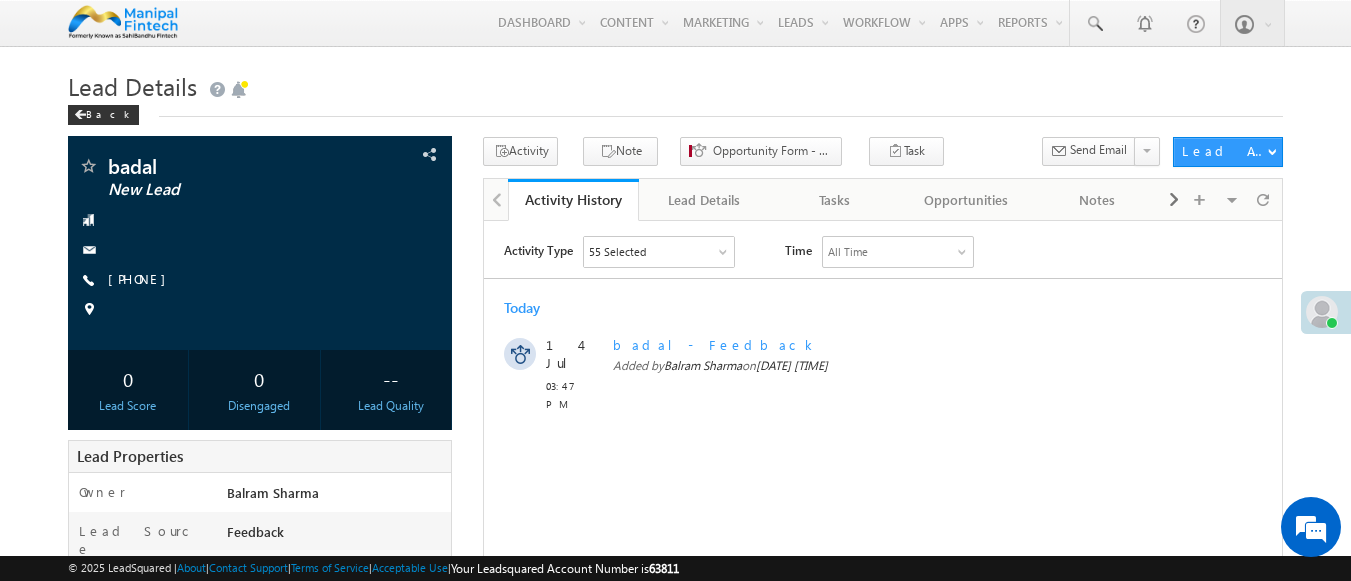 scroll, scrollTop: 0, scrollLeft: 0, axis: both 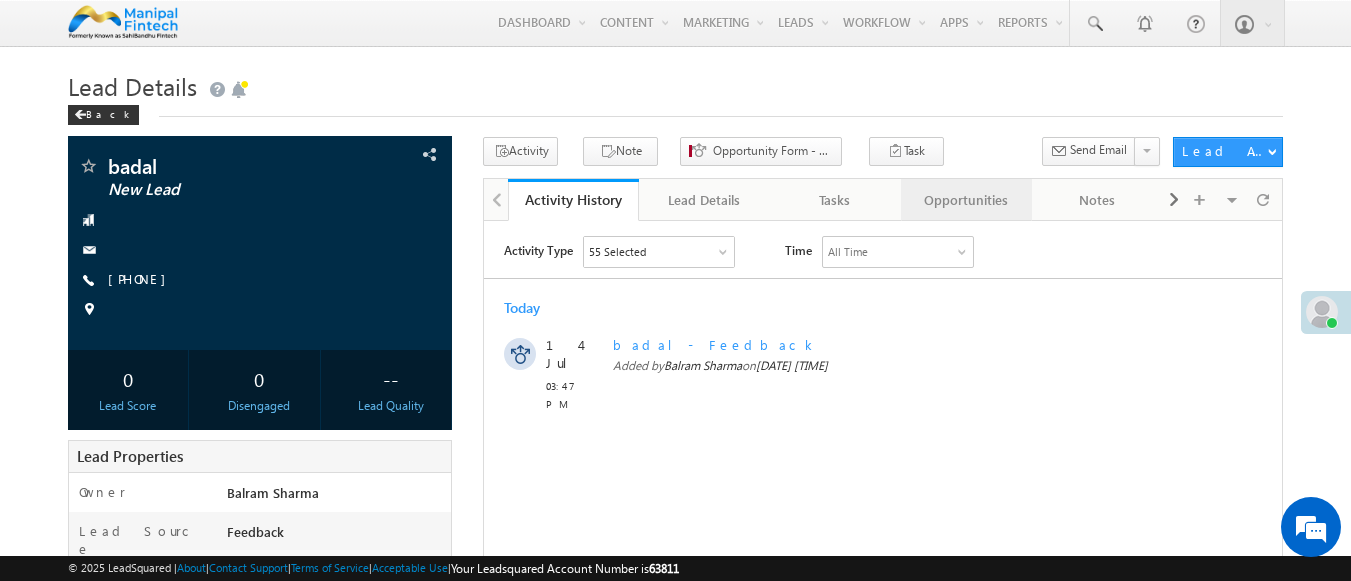 click on "Opportunities" at bounding box center (965, 200) 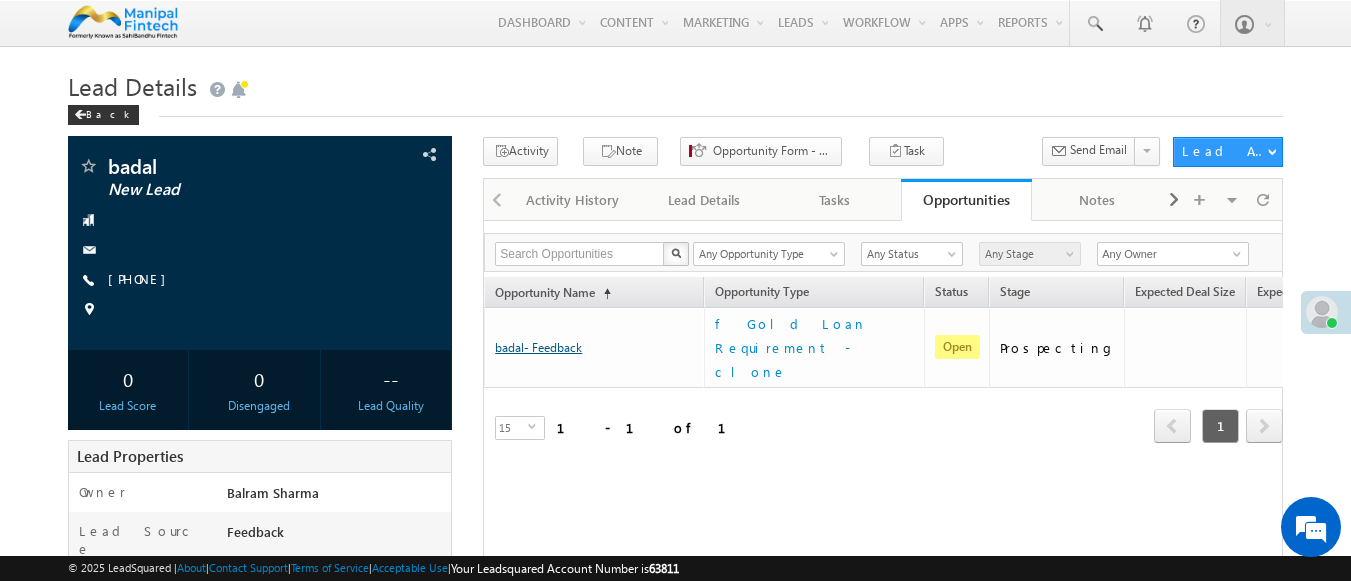 click on "badal- Feedback" at bounding box center [538, 347] 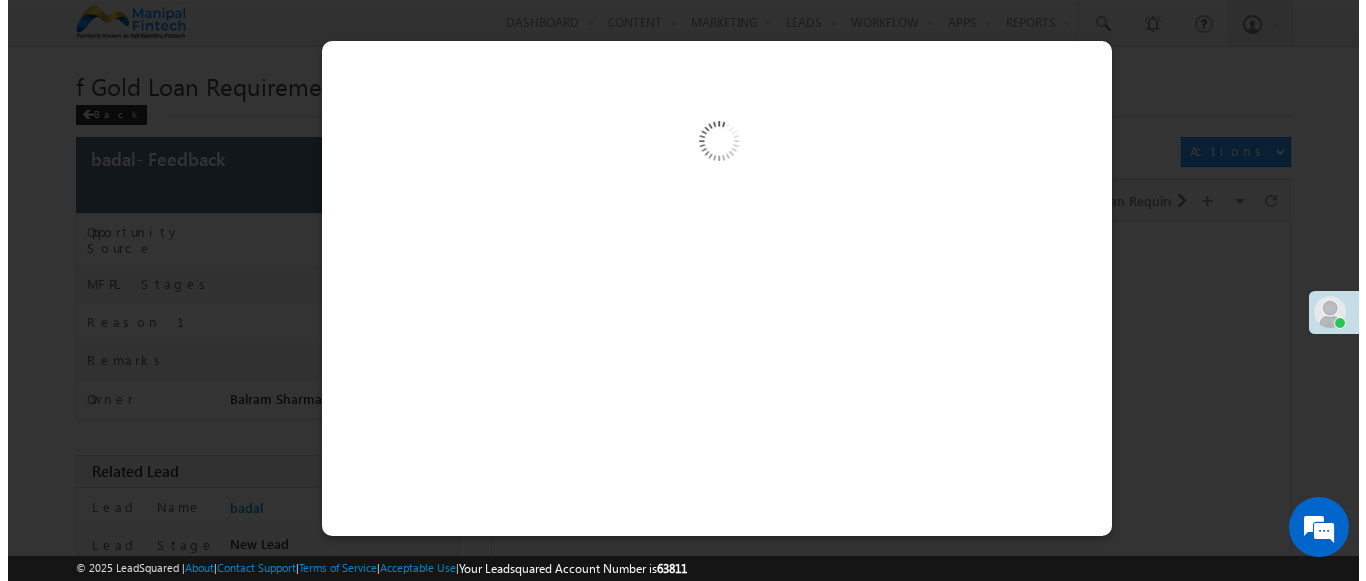 scroll, scrollTop: 0, scrollLeft: 0, axis: both 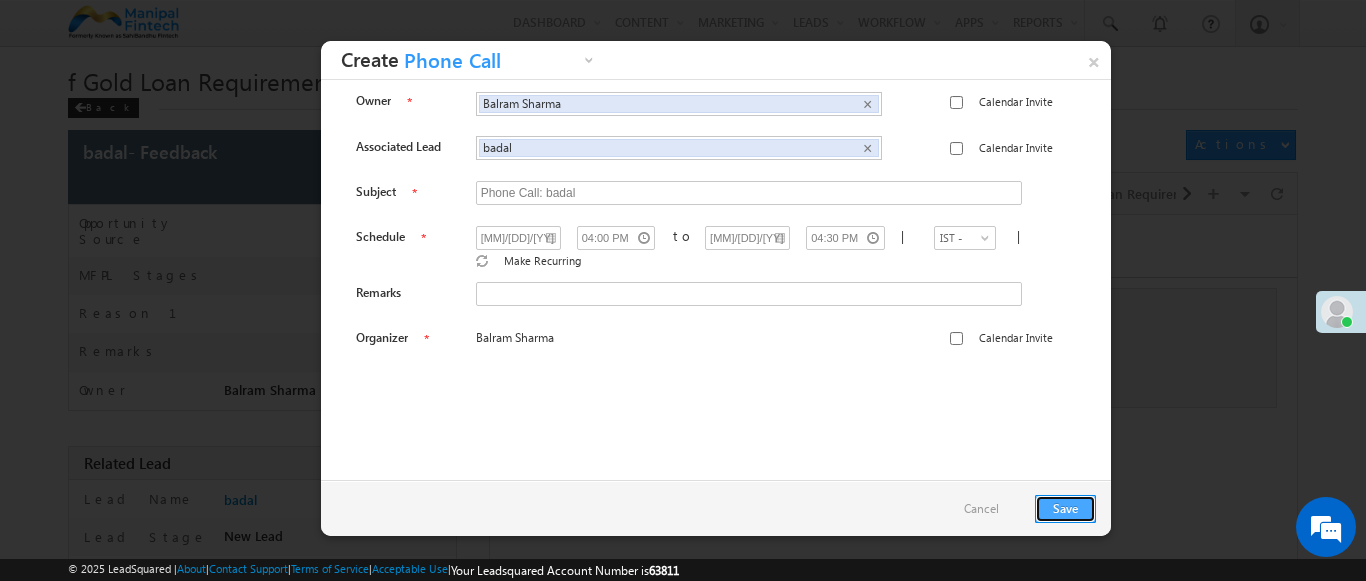 click on "Save" at bounding box center (1065, 509) 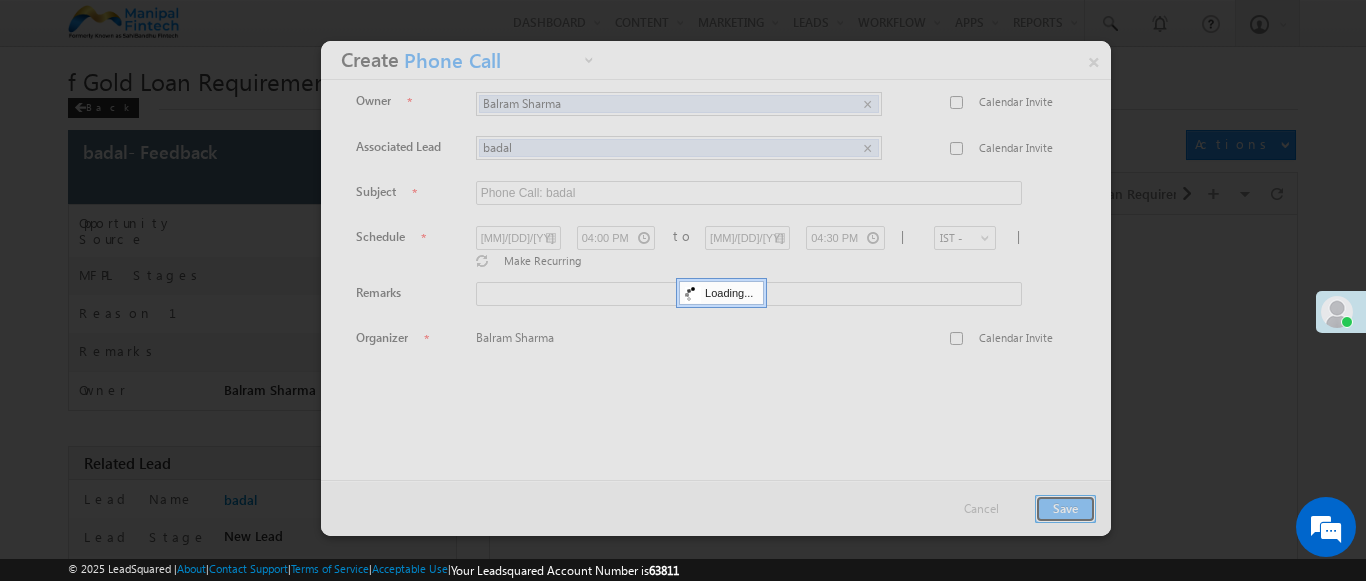 scroll, scrollTop: 1, scrollLeft: 0, axis: vertical 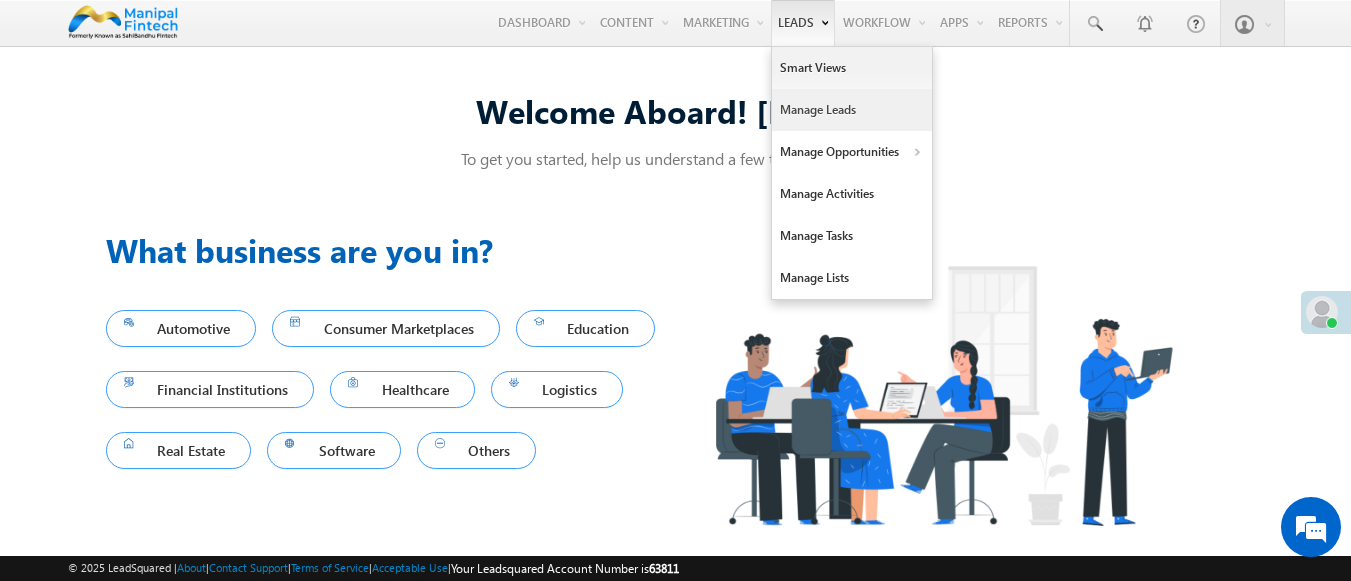 click on "Manage Leads" at bounding box center (852, 110) 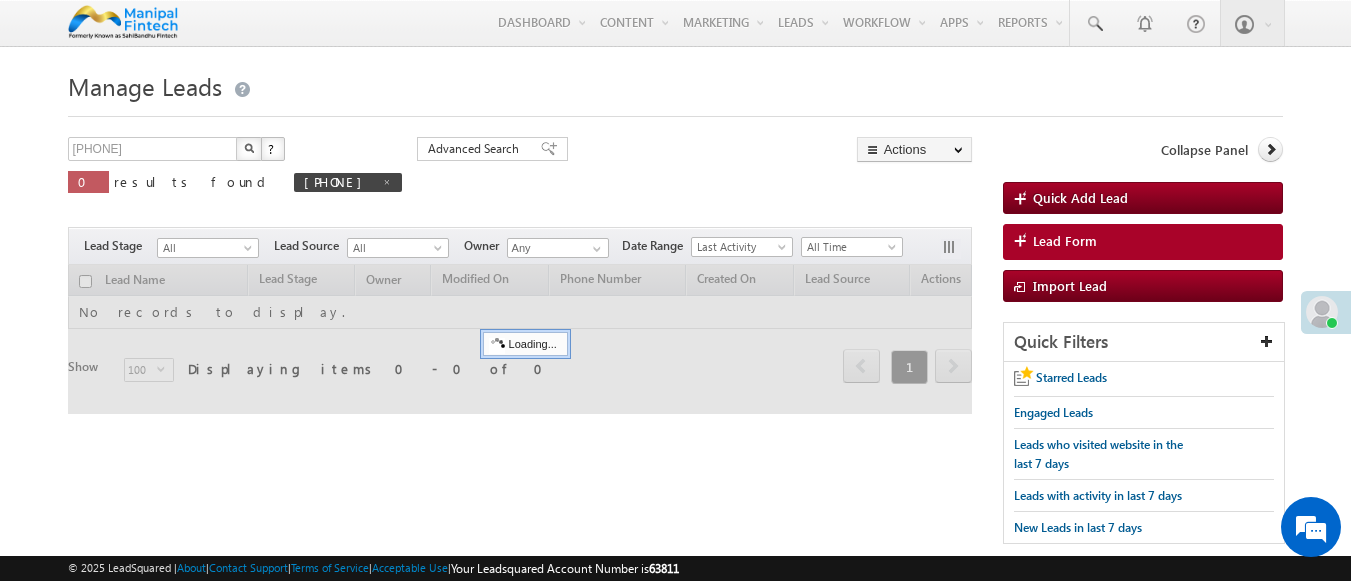 click on "Lead Form" at bounding box center [1065, 241] 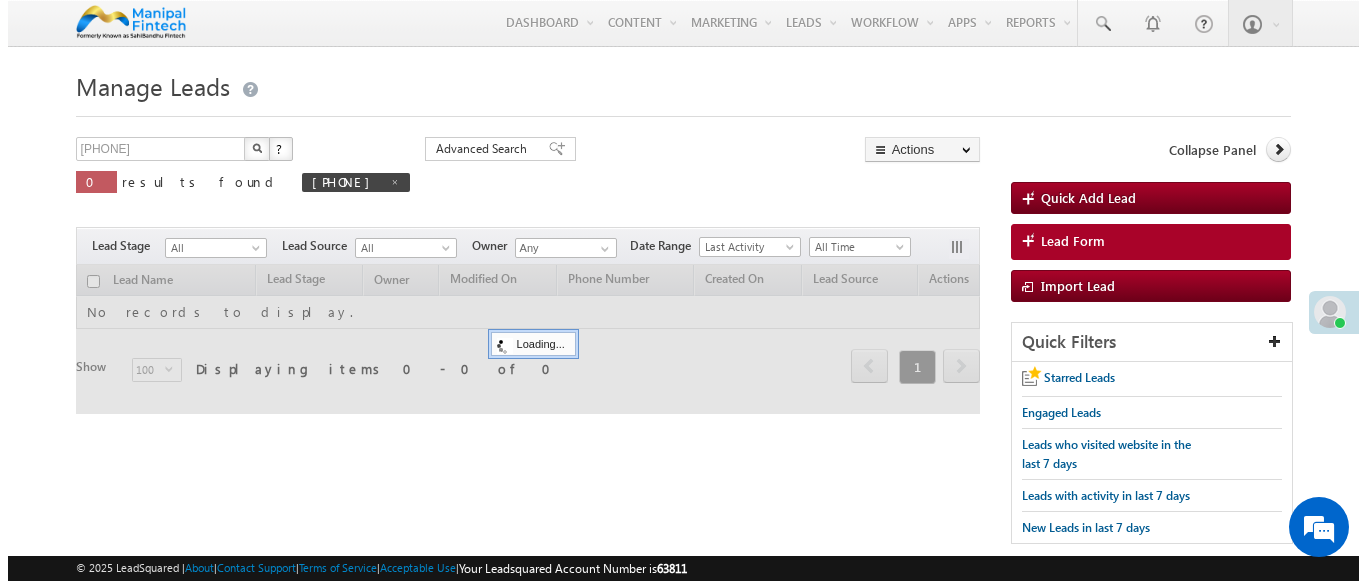 scroll, scrollTop: 0, scrollLeft: 0, axis: both 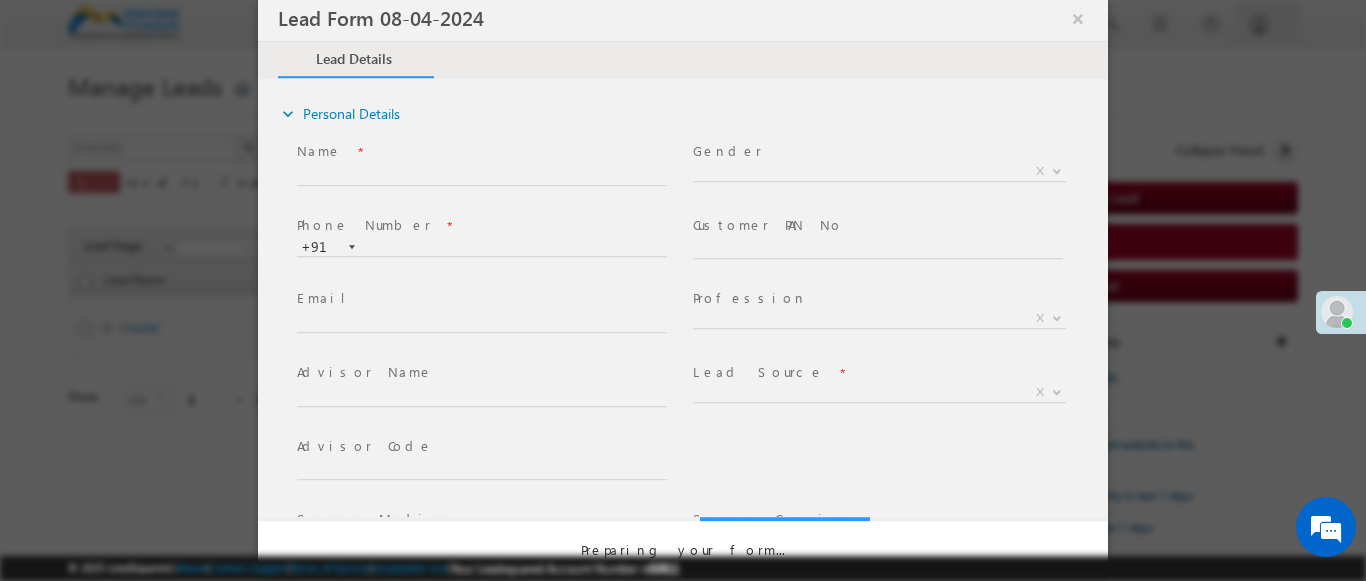 select on "Open" 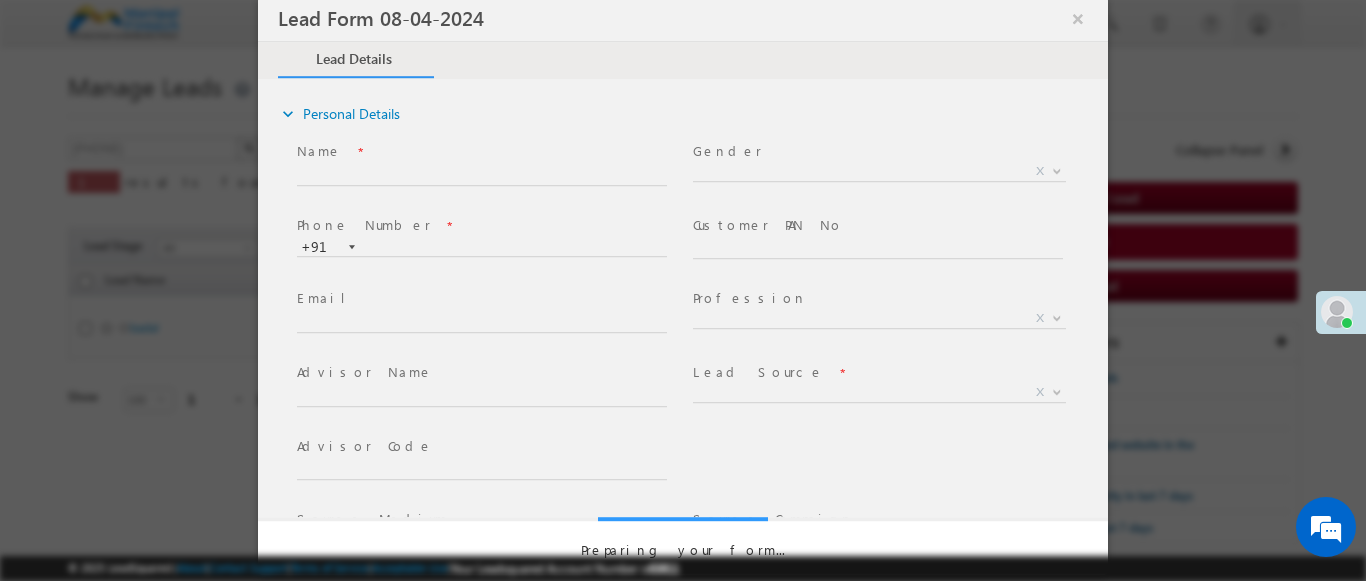 scroll, scrollTop: 0, scrollLeft: 0, axis: both 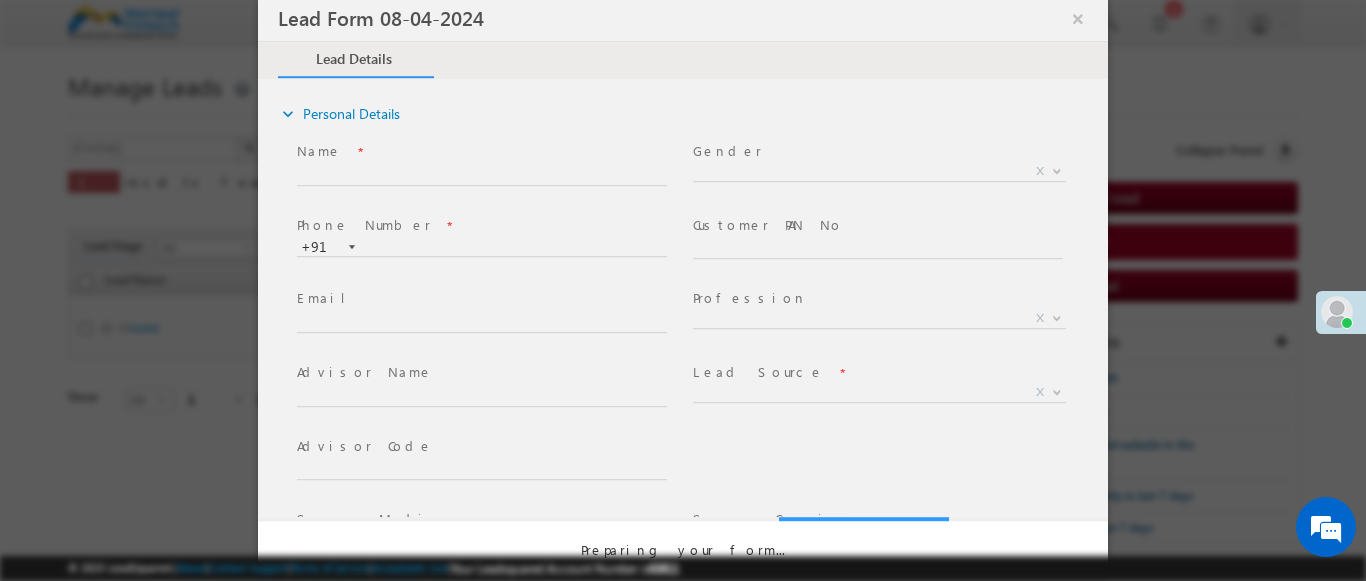 select on "Prospecting" 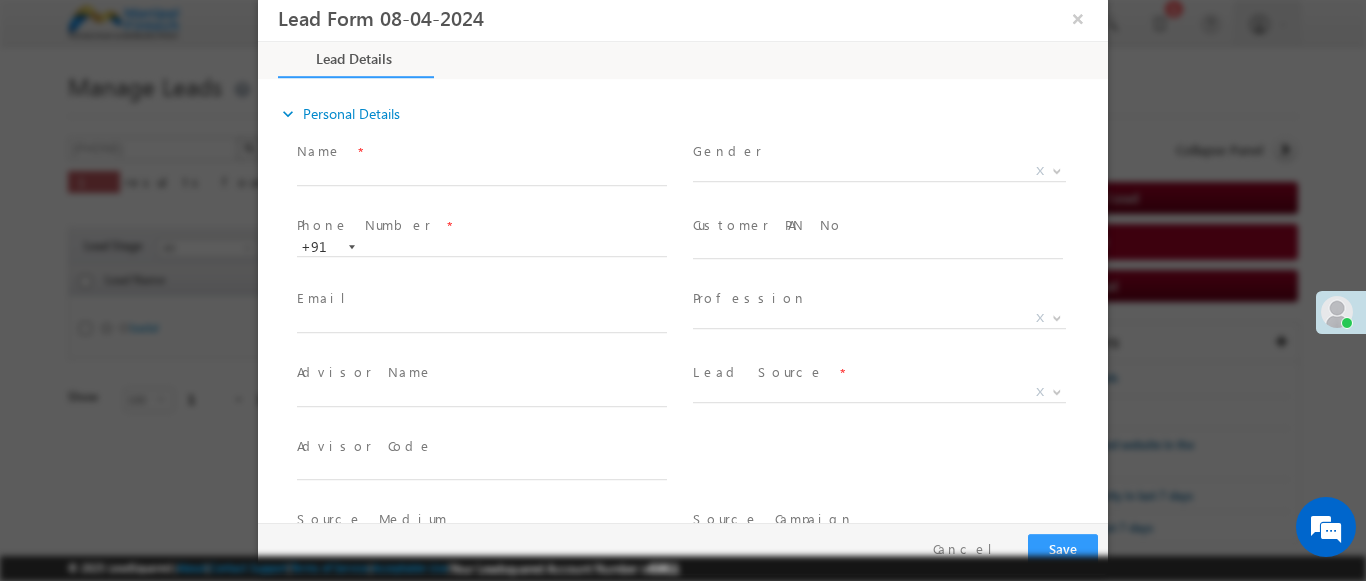 type on "[MM]/[DD]/[YY] [HH]:[MM] [AMPM]" 